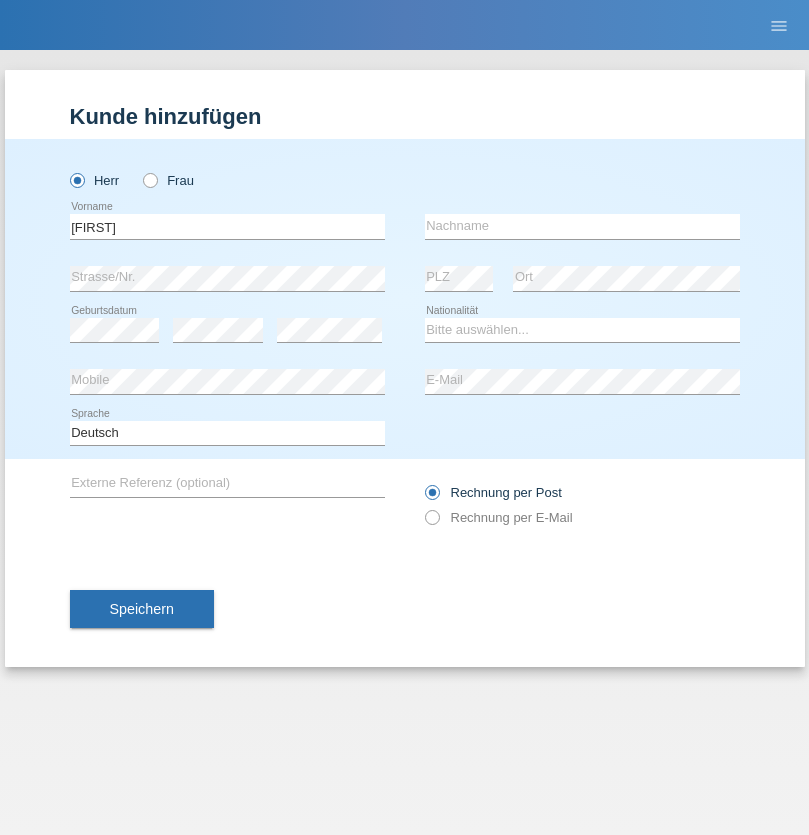 scroll, scrollTop: 0, scrollLeft: 0, axis: both 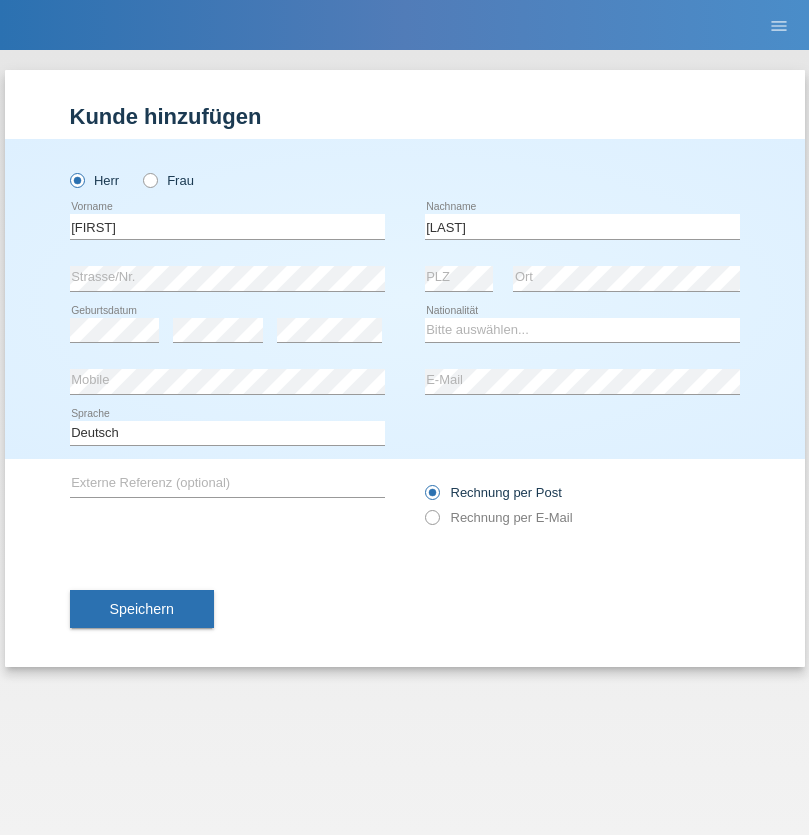 type on "Berger" 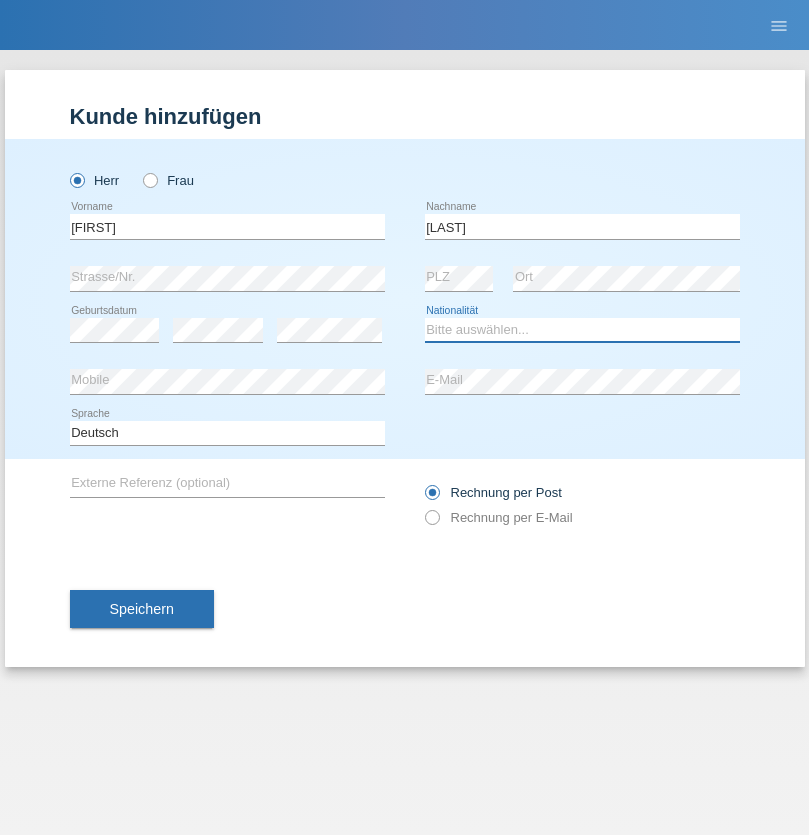 select on "CH" 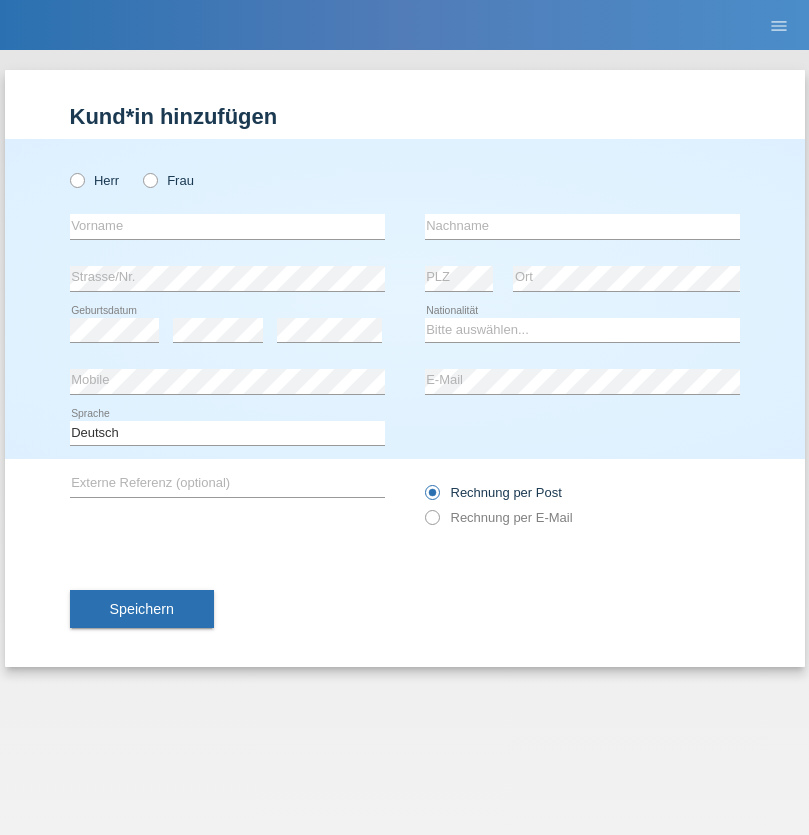 scroll, scrollTop: 0, scrollLeft: 0, axis: both 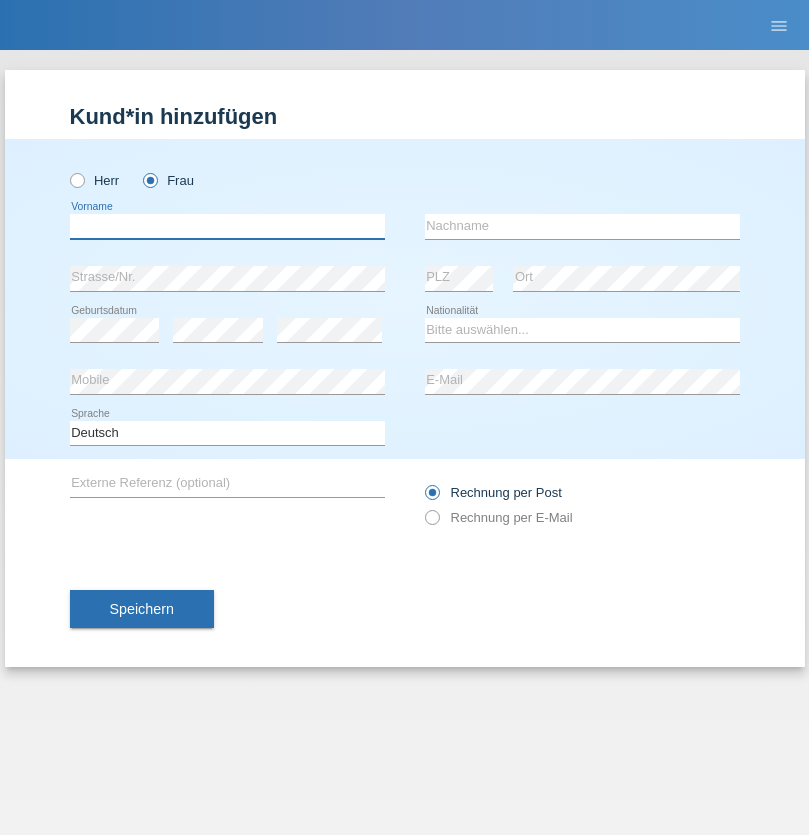 click at bounding box center (227, 226) 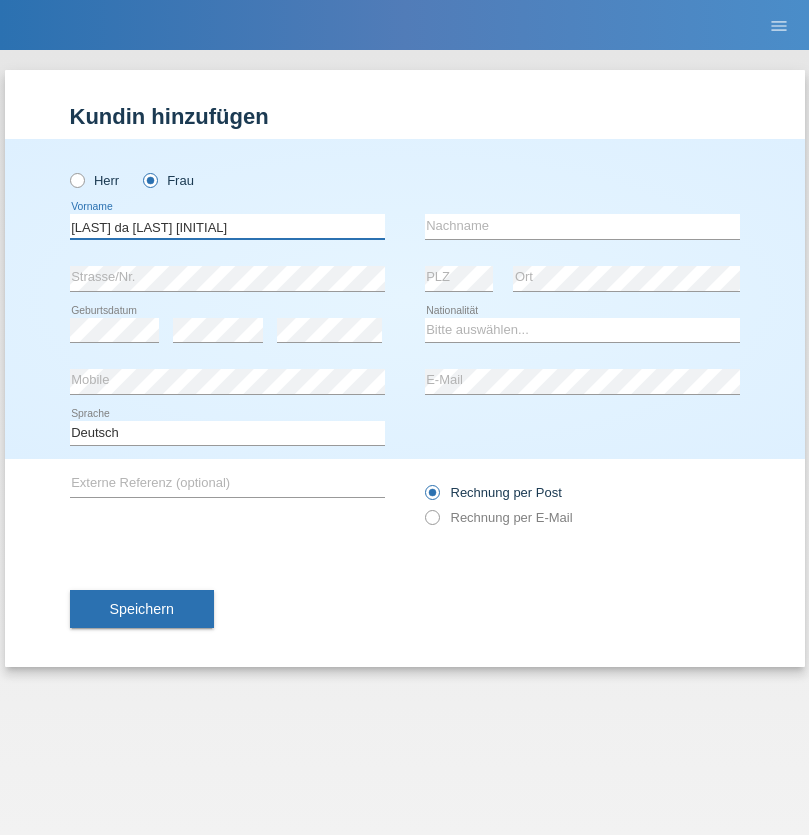 type on "Teixeira da Silva Moço" 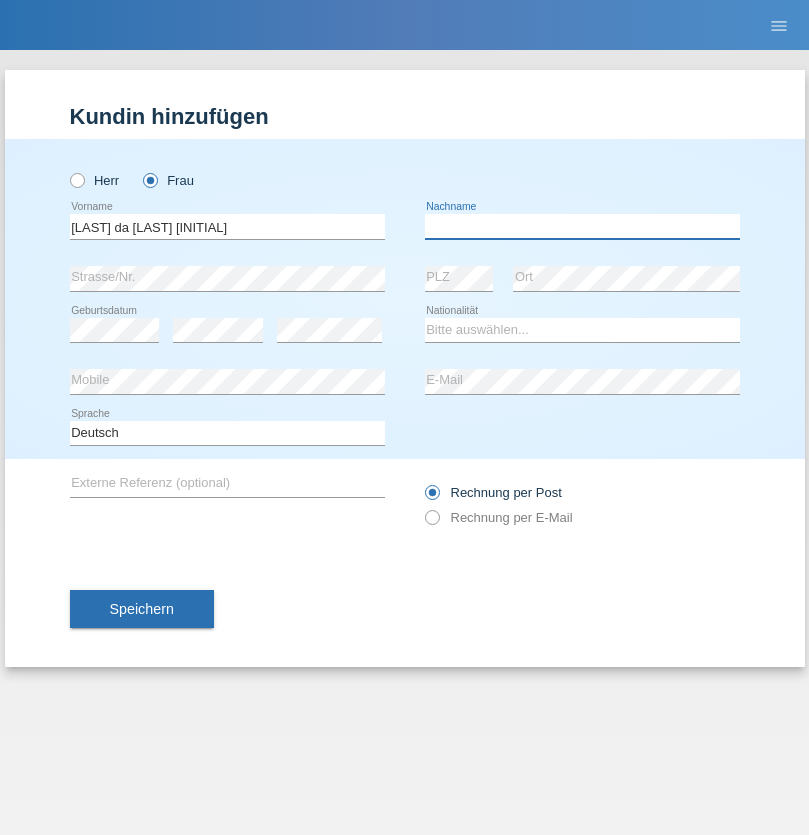 click at bounding box center [582, 226] 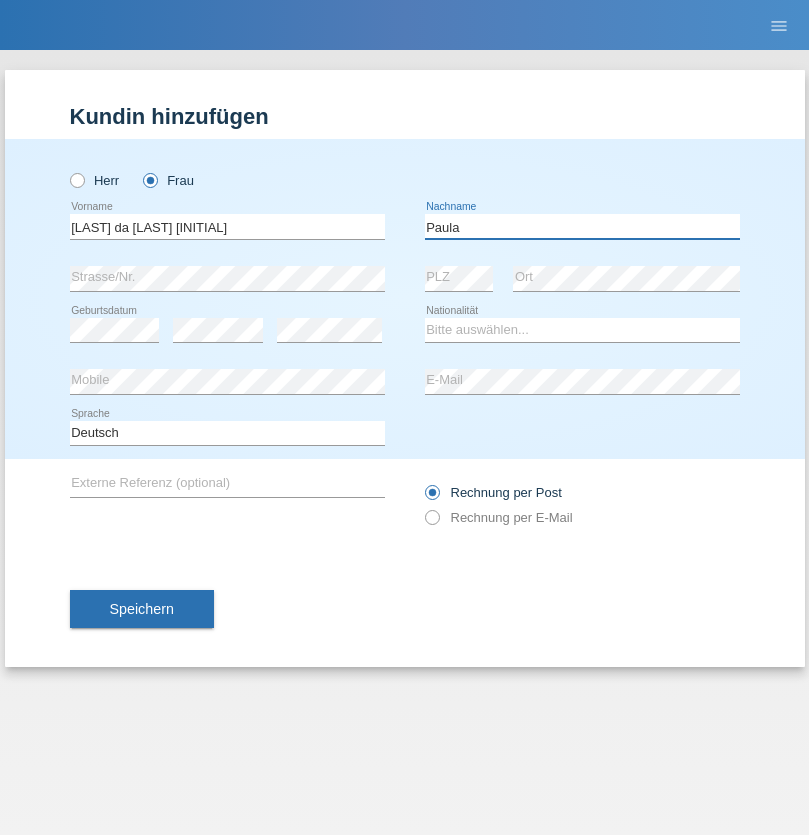 type on "Paula" 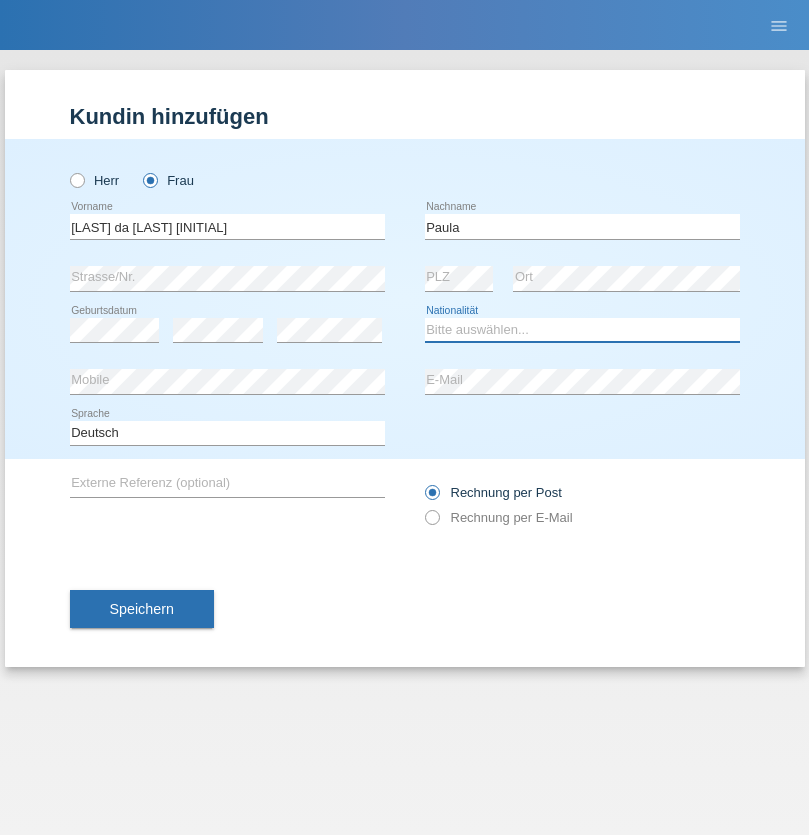 select on "PT" 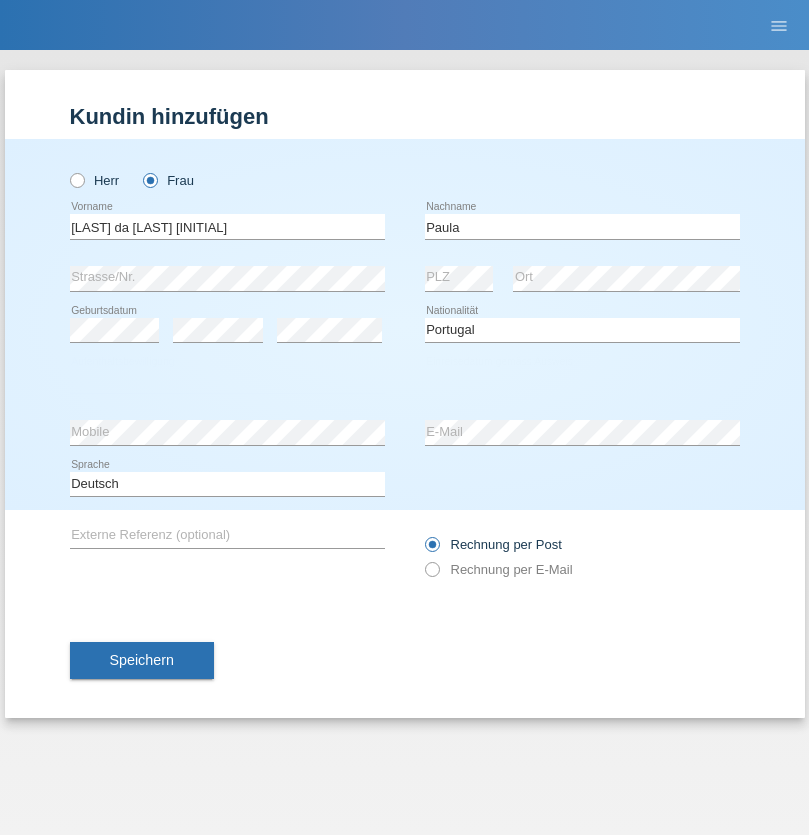 select on "C" 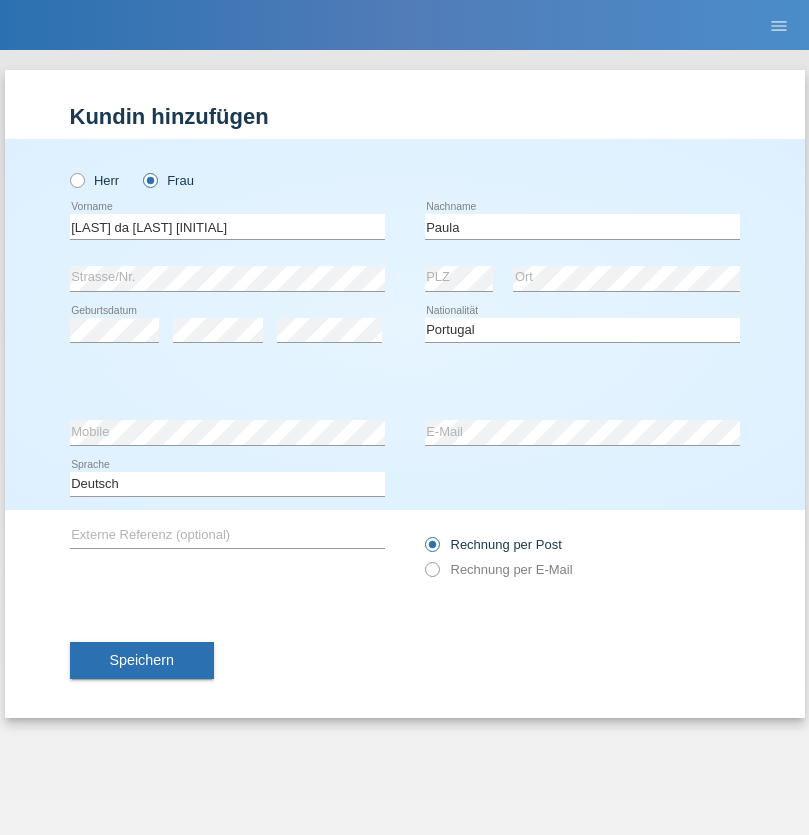select on "28" 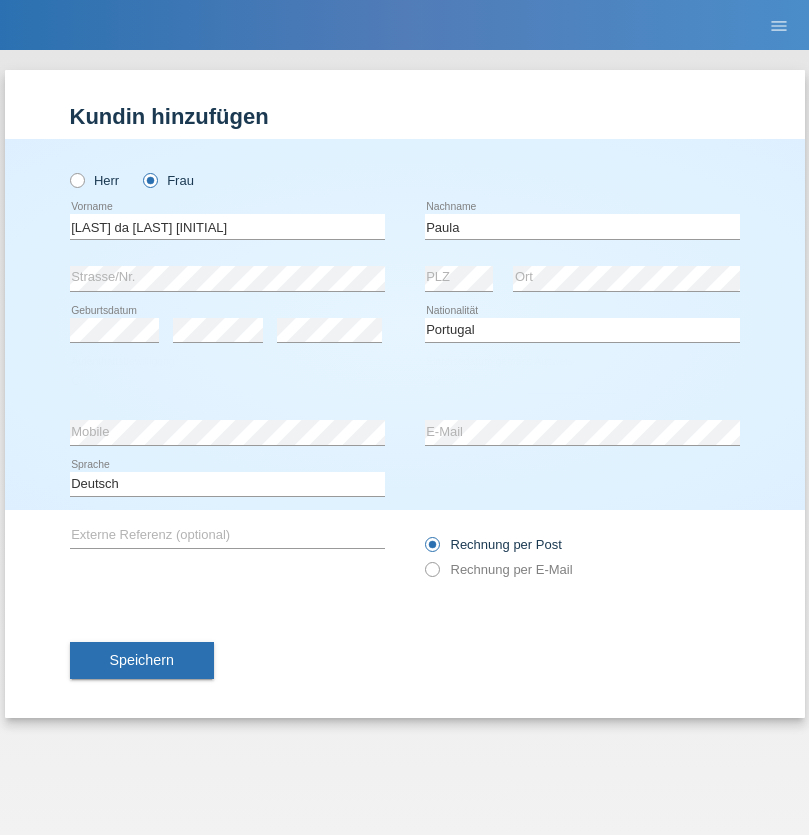 select on "03" 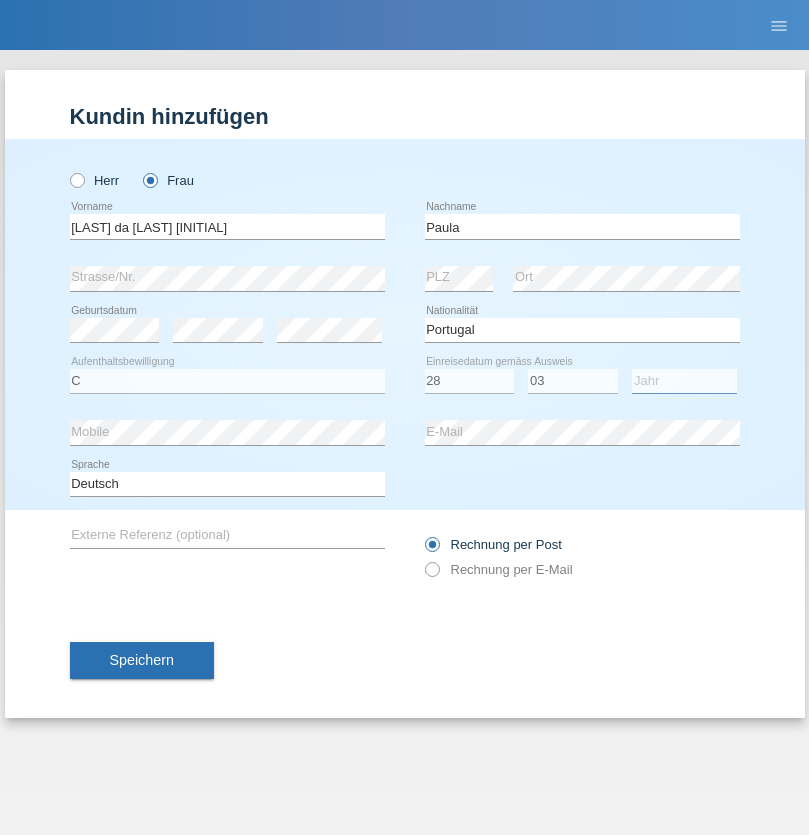 select on "2005" 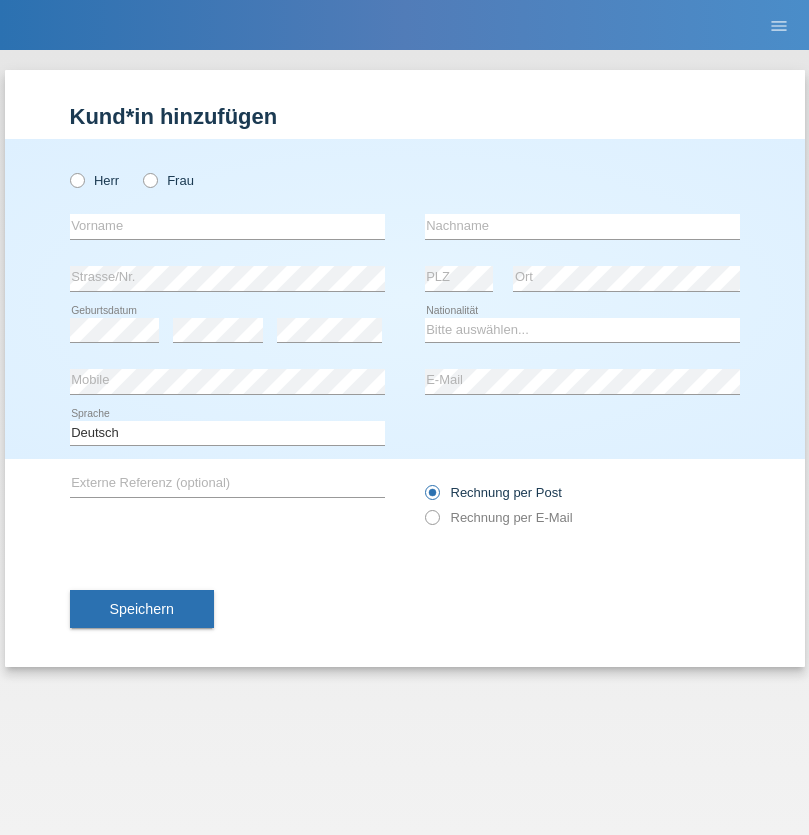 scroll, scrollTop: 0, scrollLeft: 0, axis: both 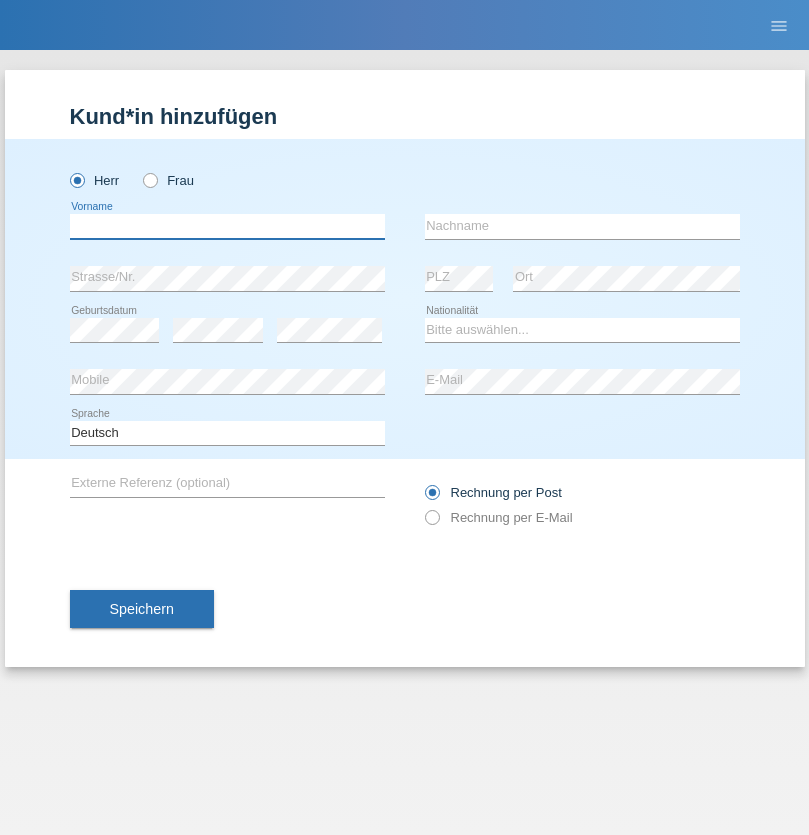 click at bounding box center (227, 226) 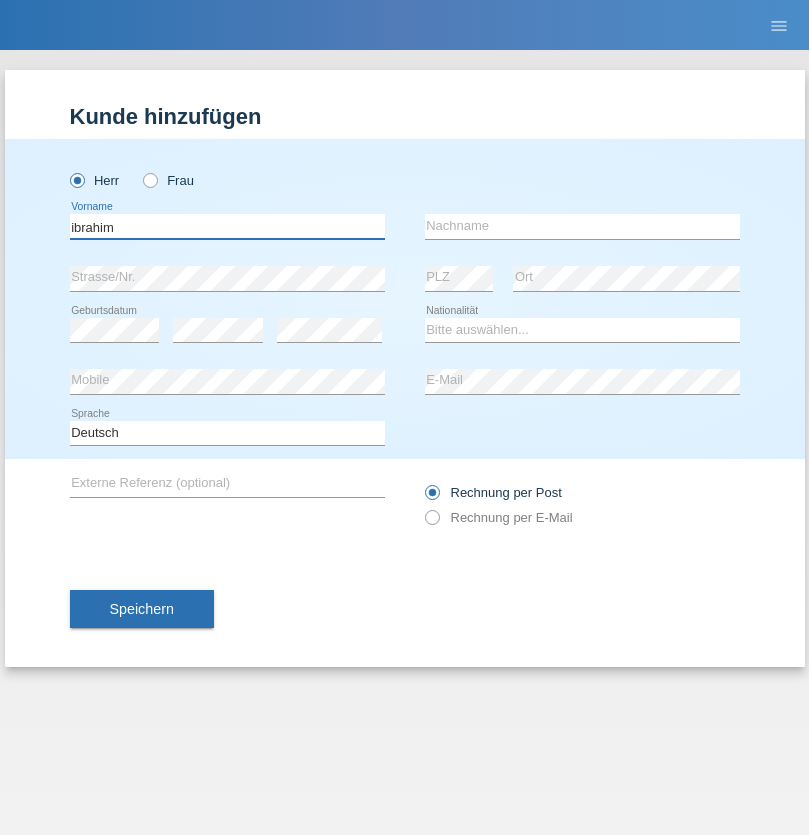 type on "ibrahim" 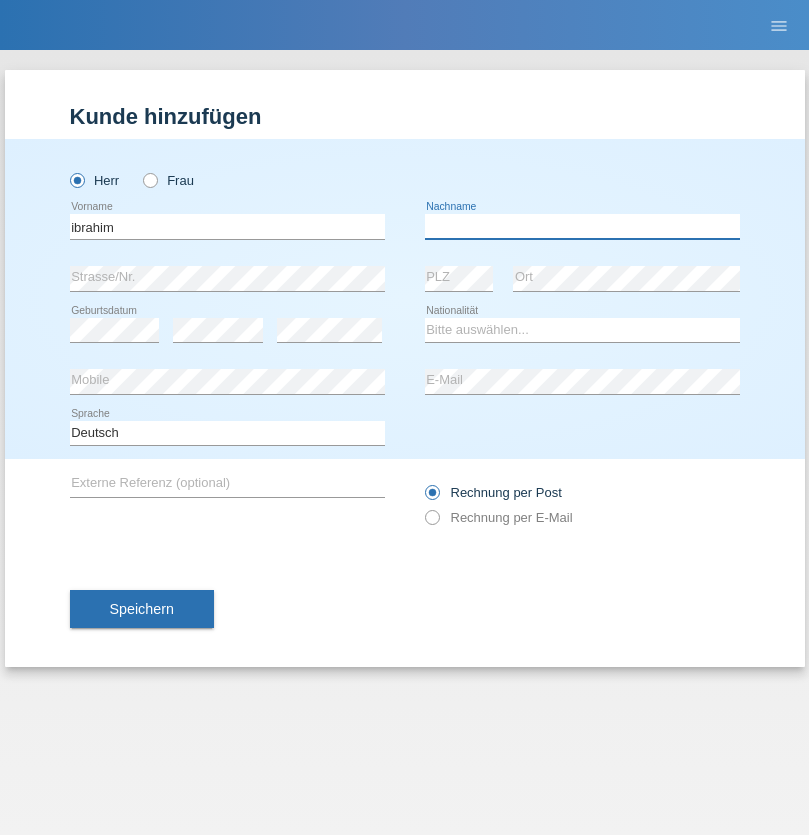 click at bounding box center (582, 226) 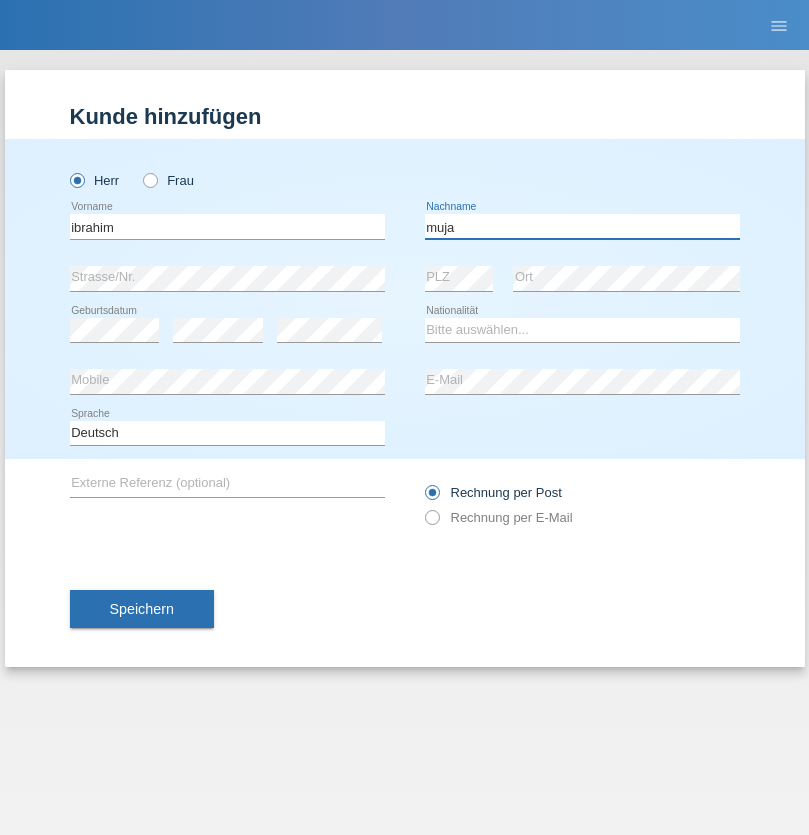 type on "muja" 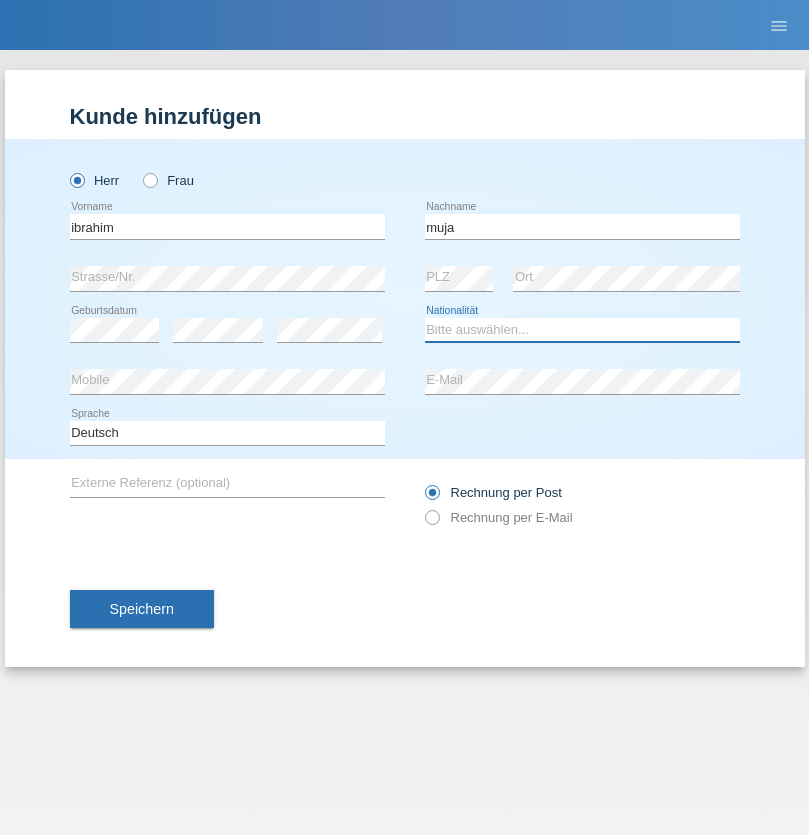 select on "XK" 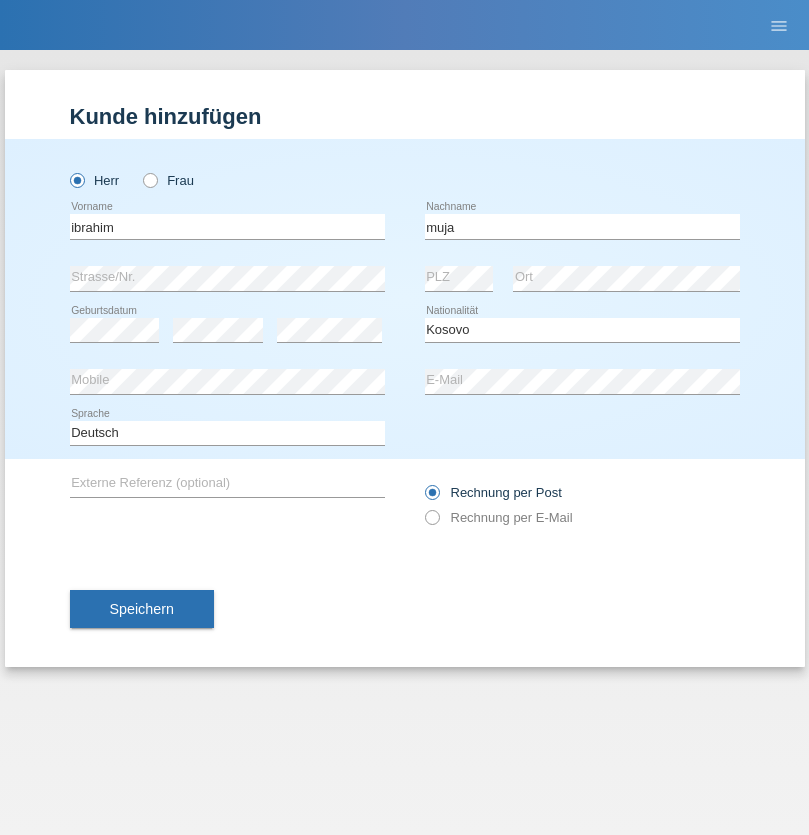 select on "C" 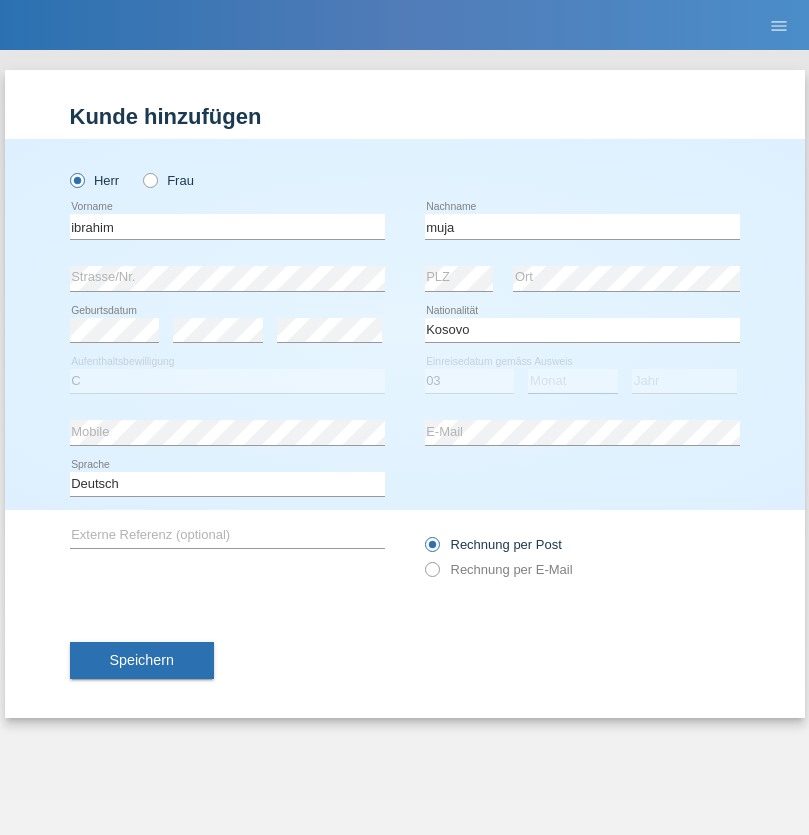 select on "07" 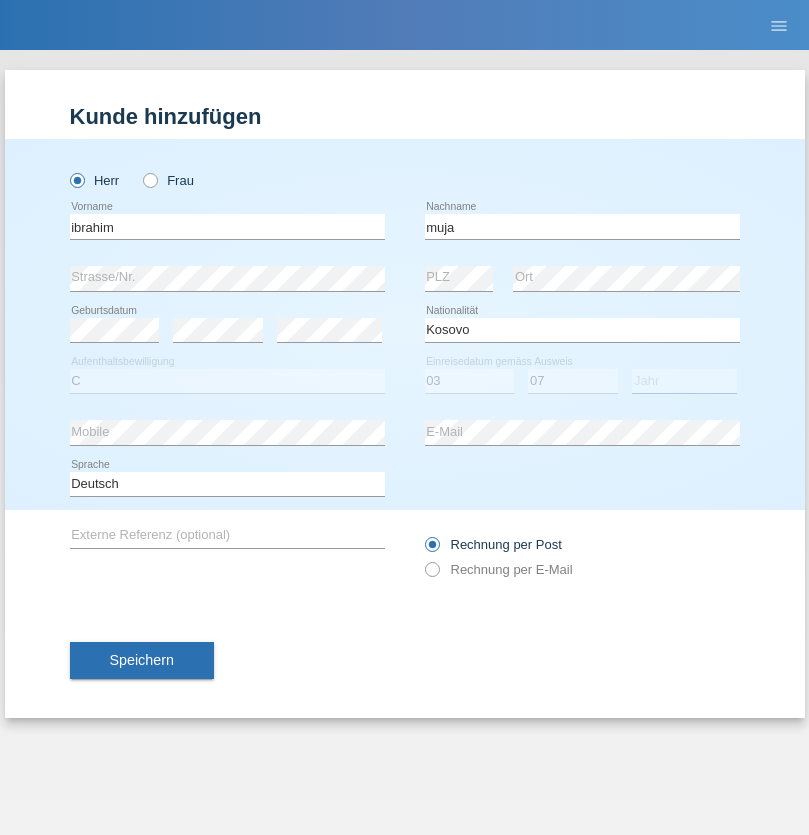 select on "2021" 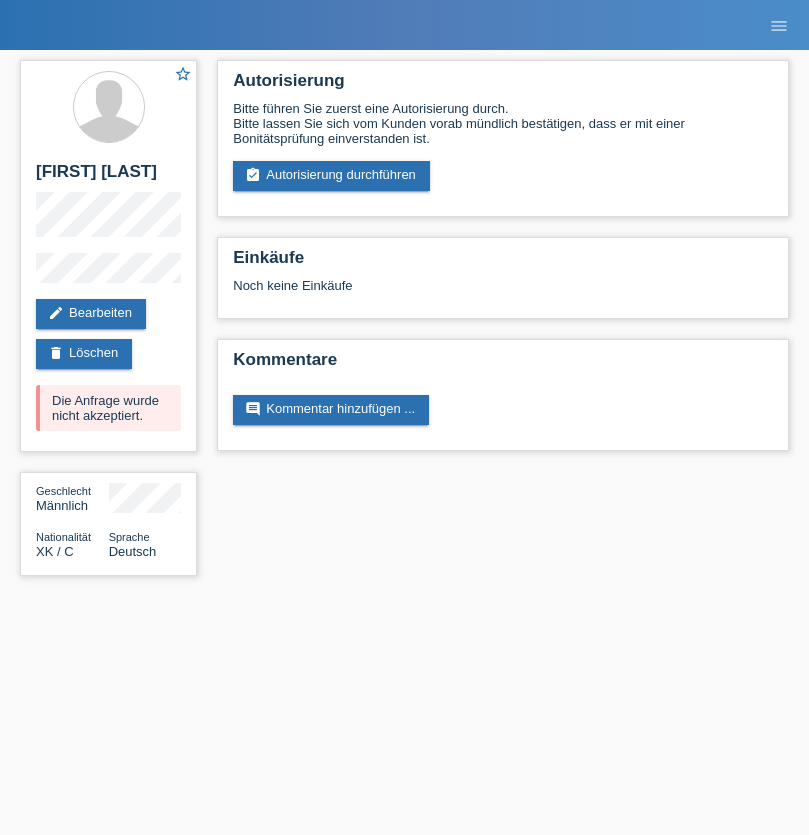 scroll, scrollTop: 0, scrollLeft: 0, axis: both 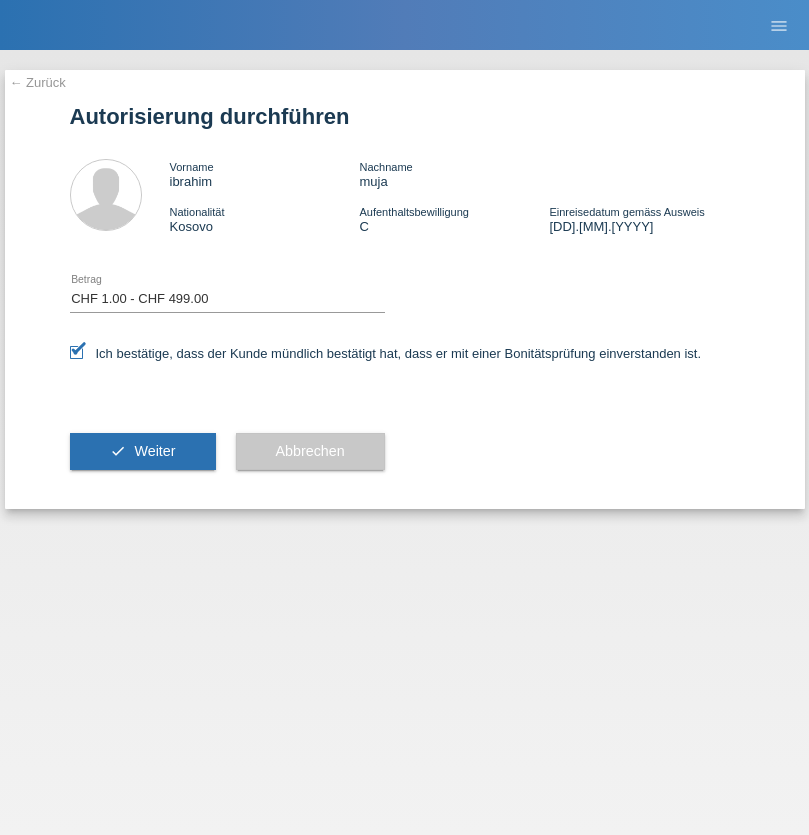 select on "1" 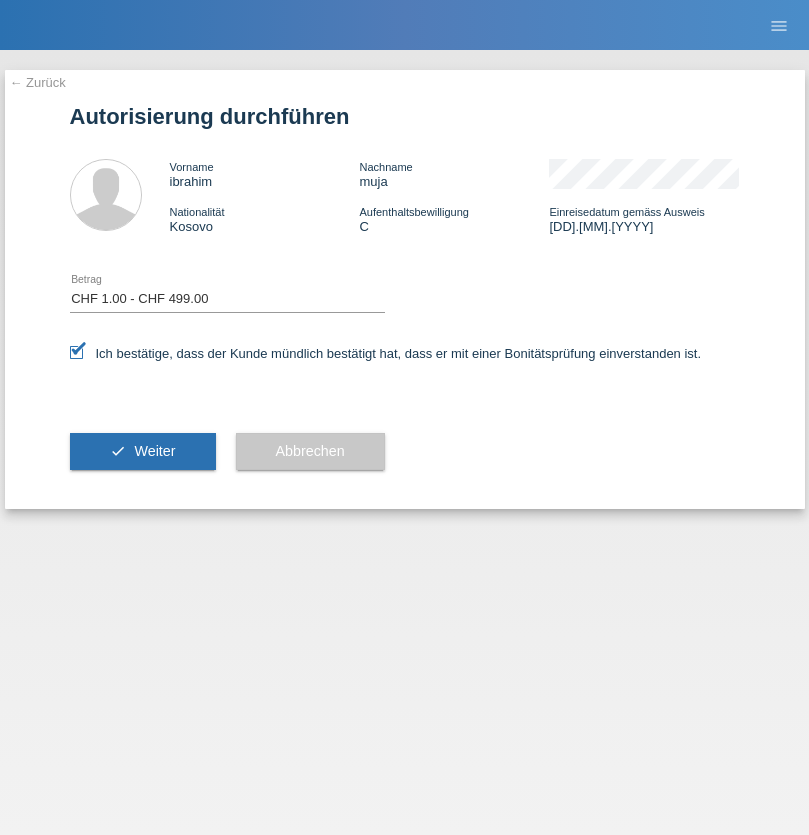 scroll, scrollTop: 0, scrollLeft: 0, axis: both 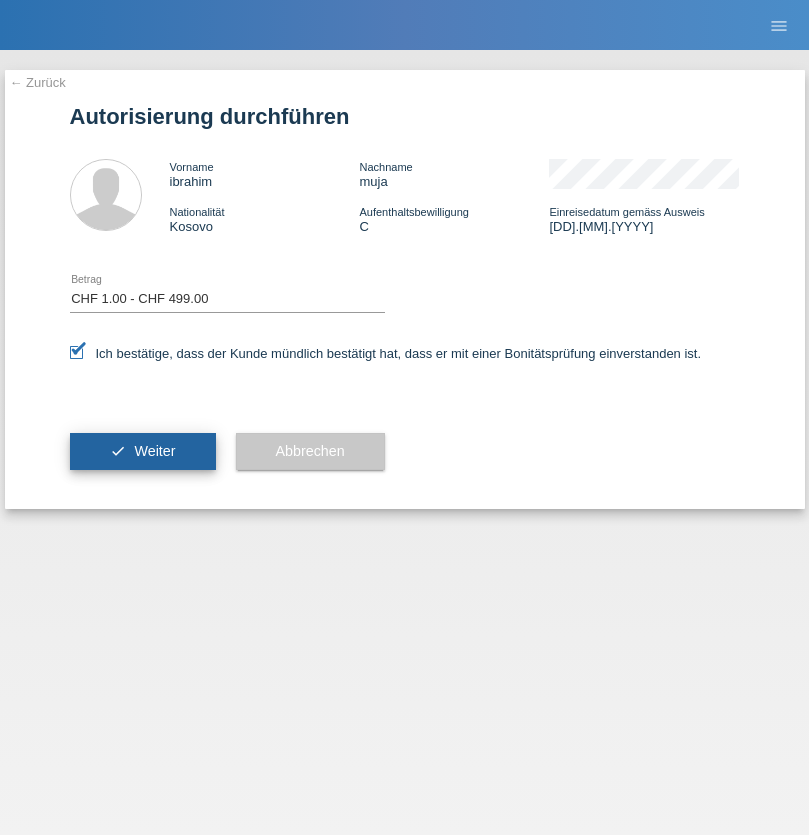 click on "Weiter" at bounding box center [154, 451] 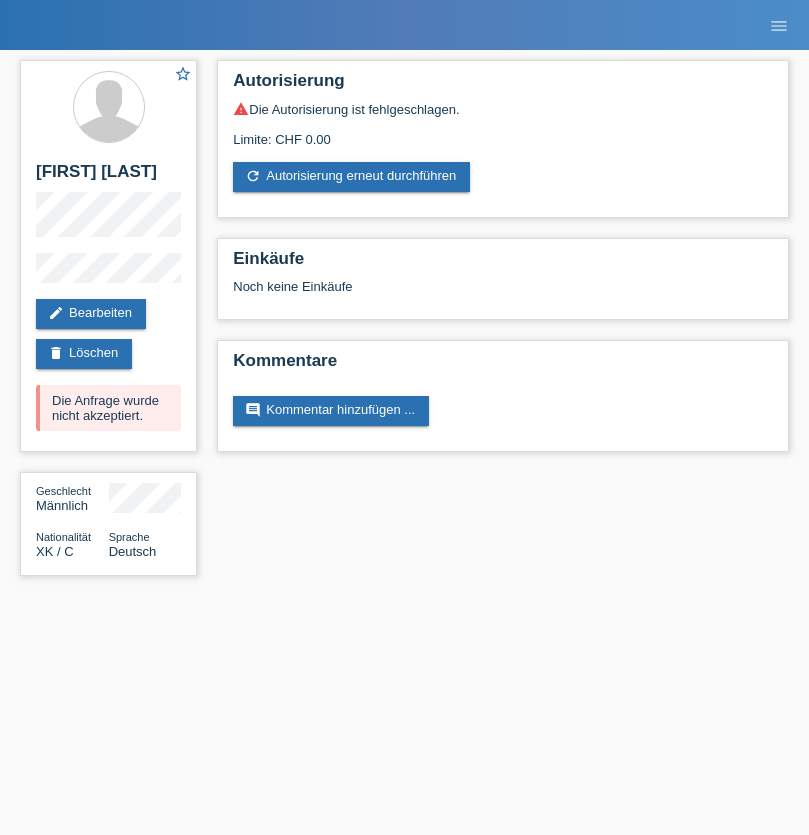 scroll, scrollTop: 0, scrollLeft: 0, axis: both 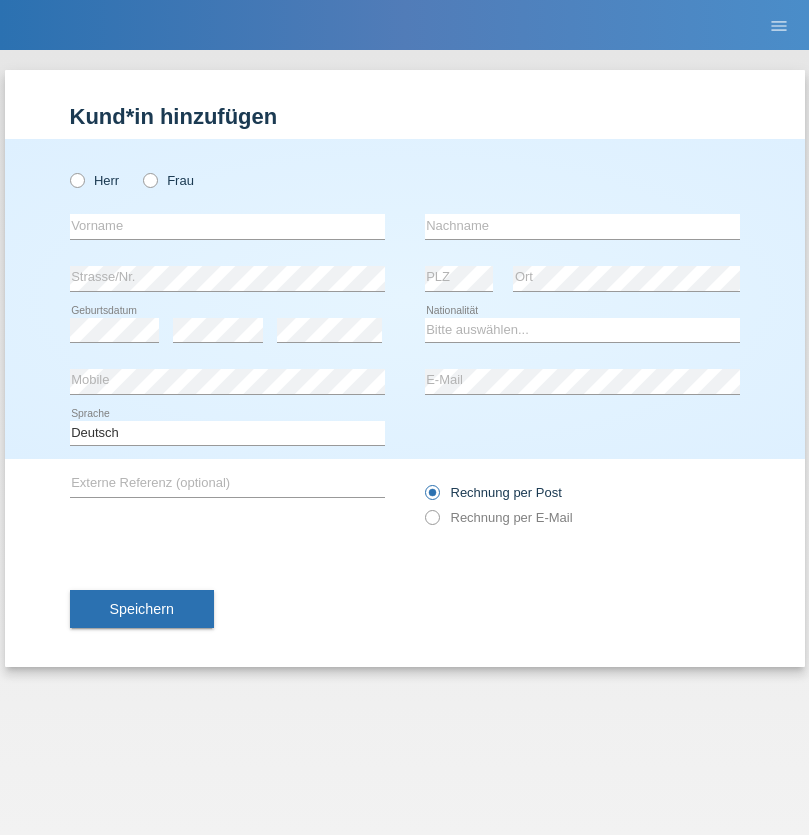 radio on "true" 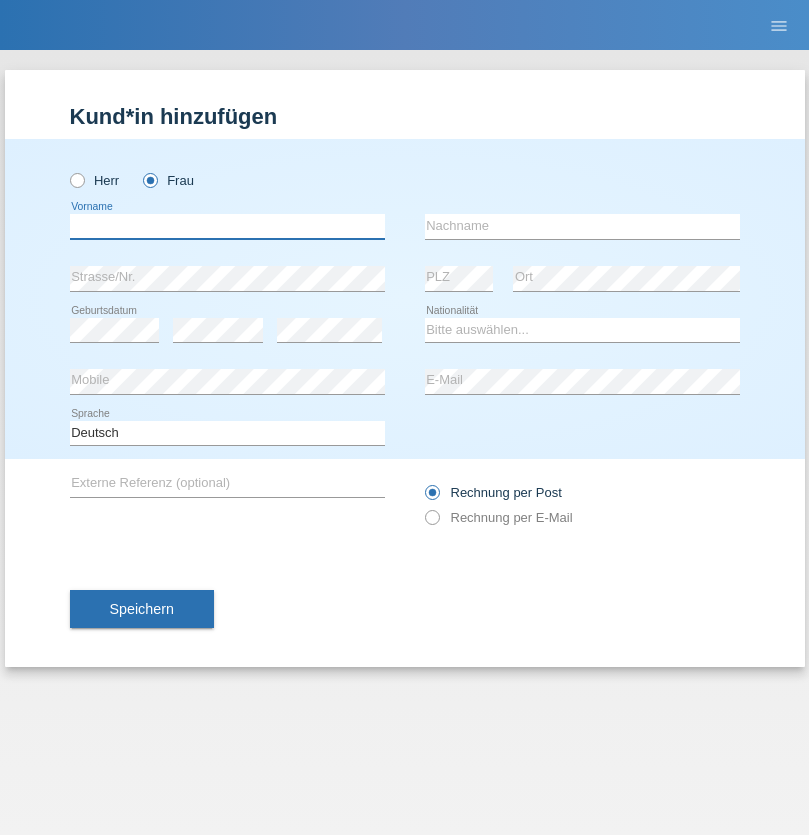 click at bounding box center (227, 226) 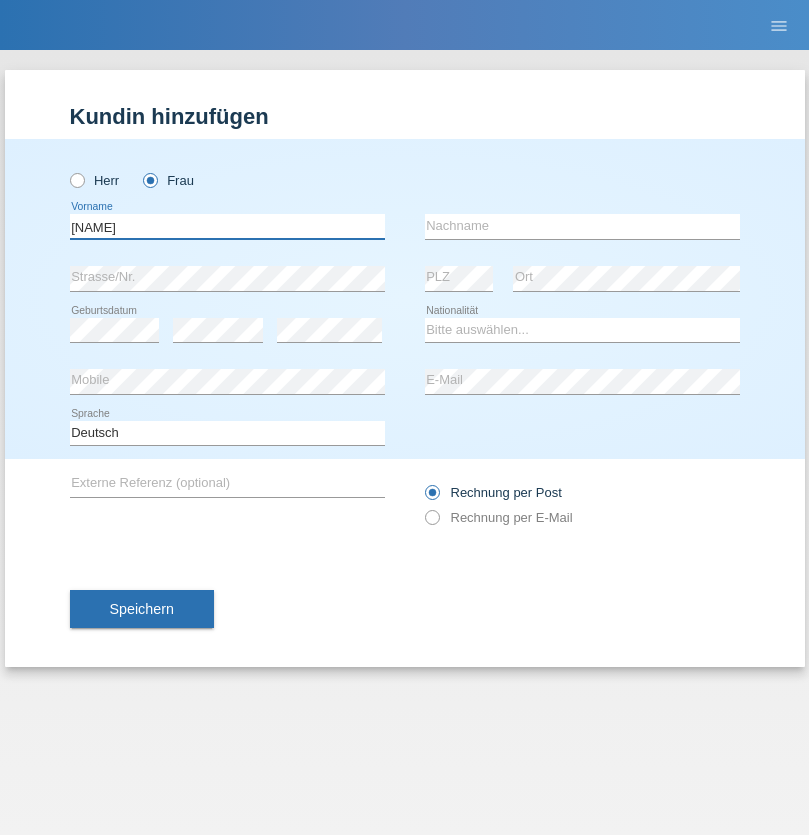 type on "[NAME]" 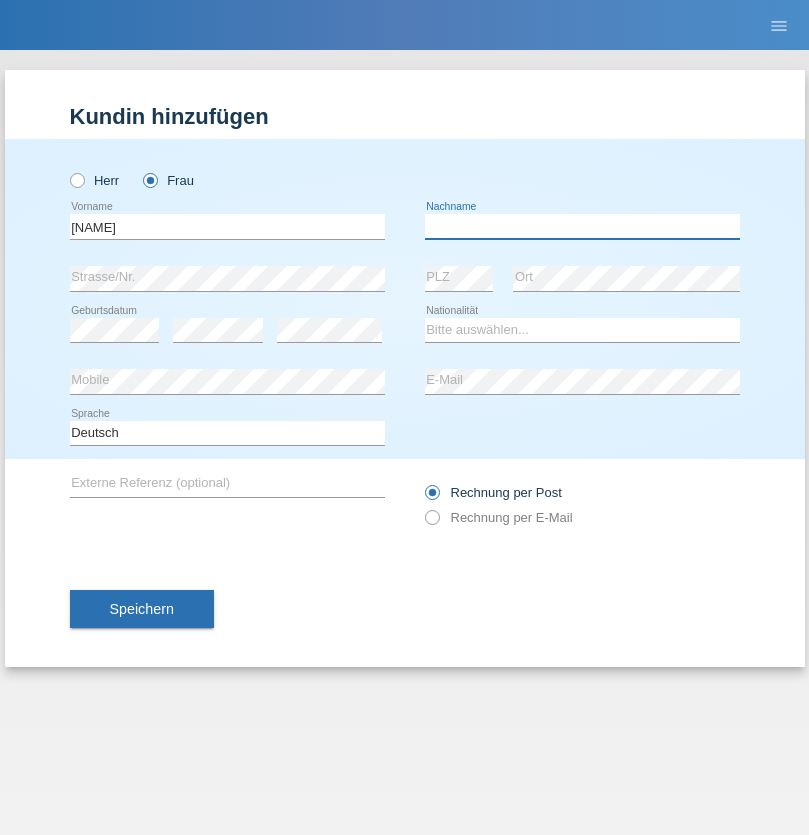 click at bounding box center (582, 226) 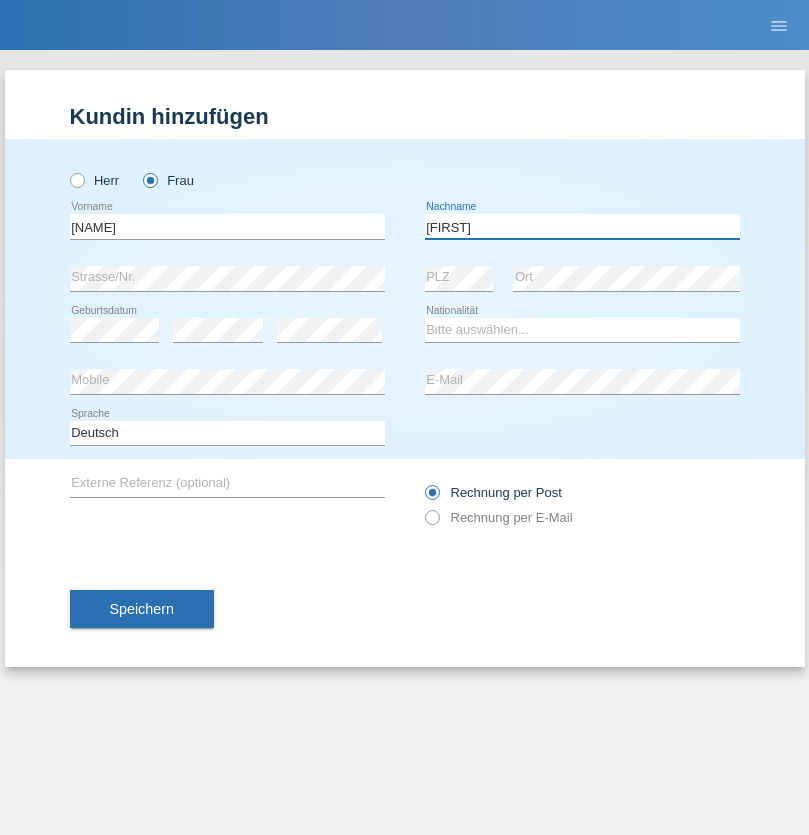 type on "[FIRST]" 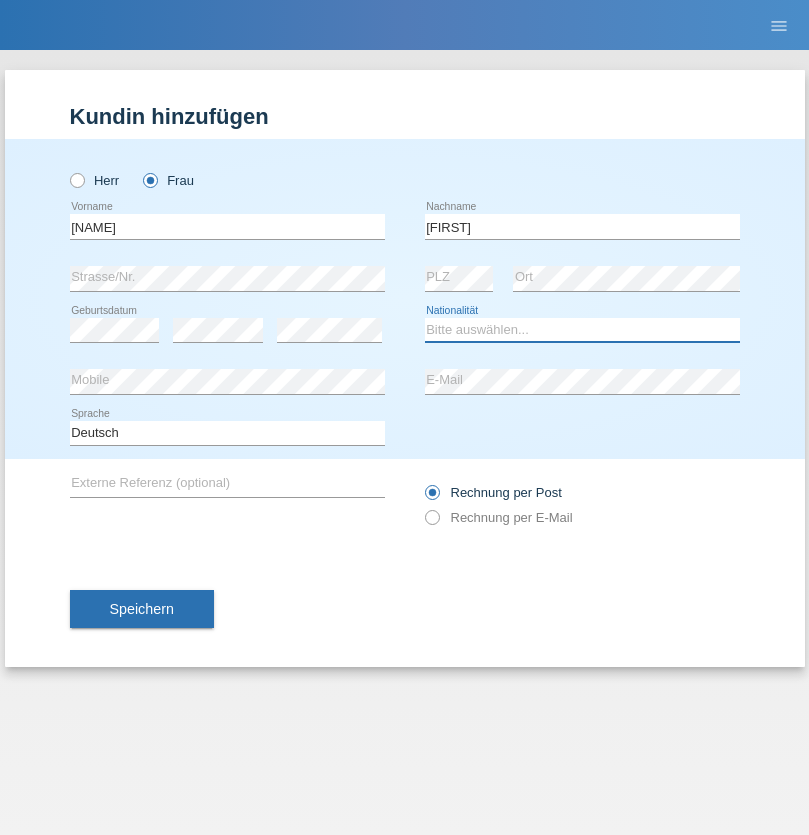 select on "MA" 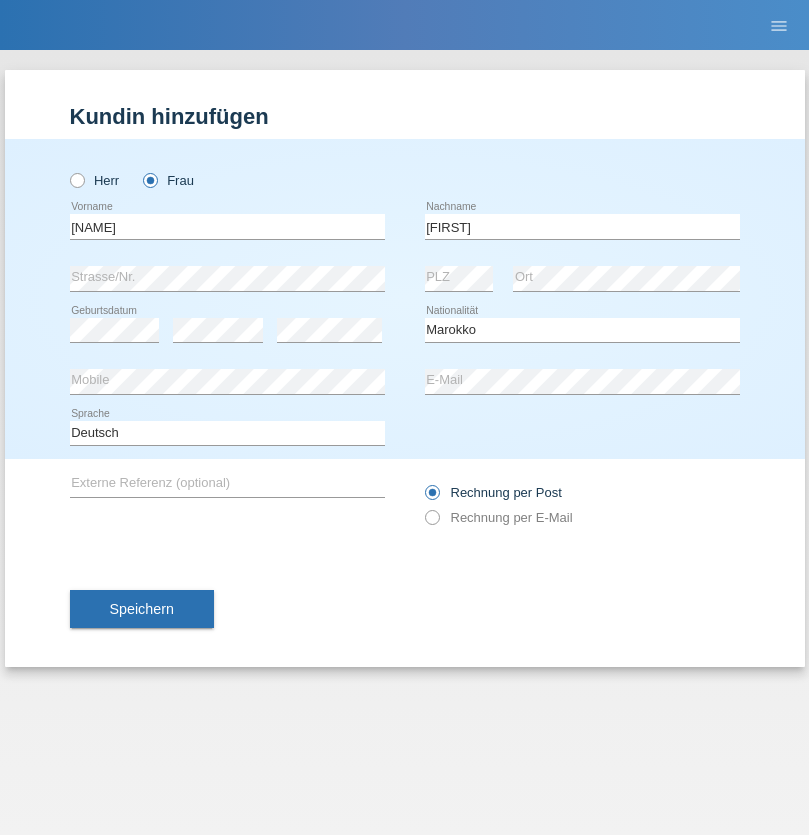 select on "C" 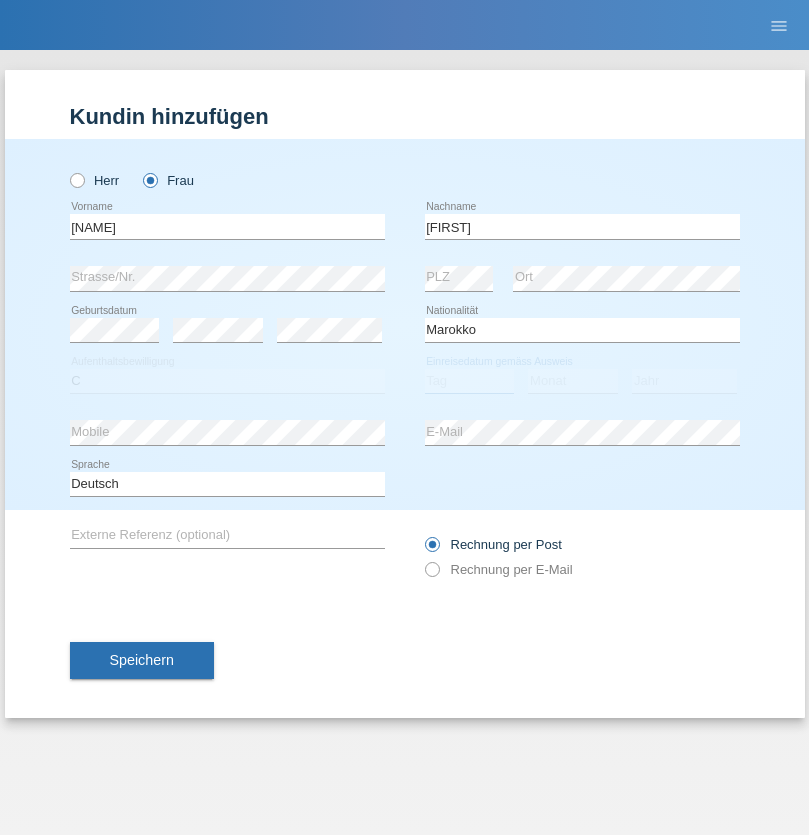 select on "01" 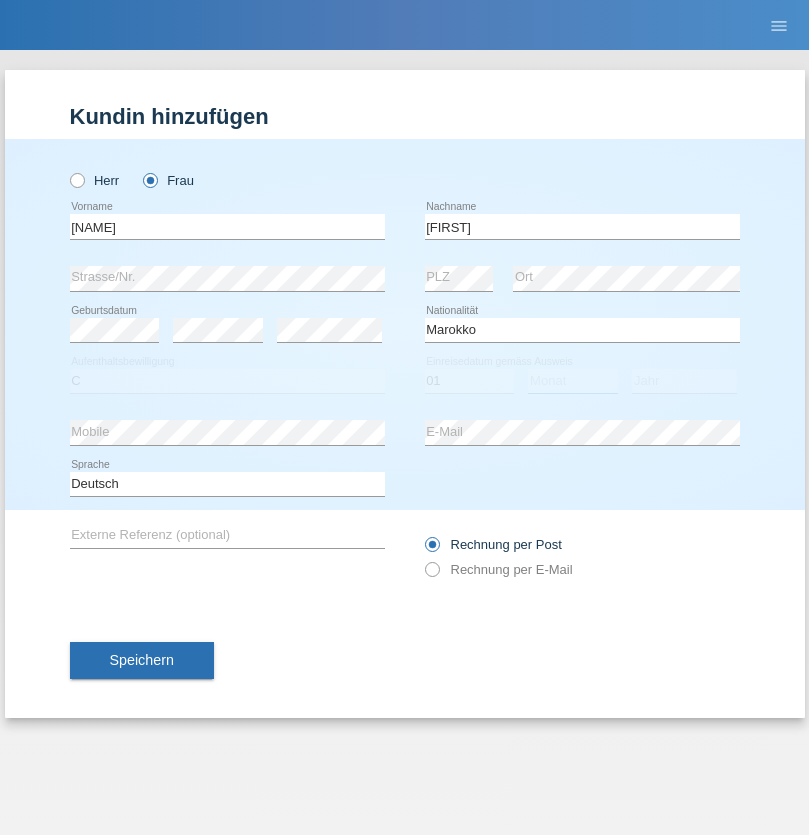 select on "06" 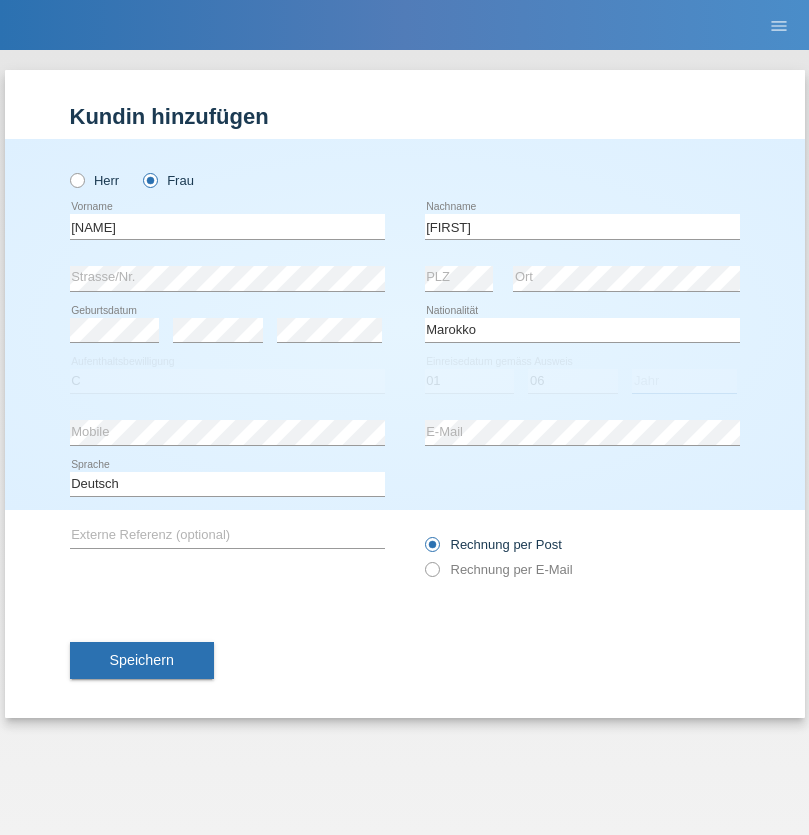select on "1964" 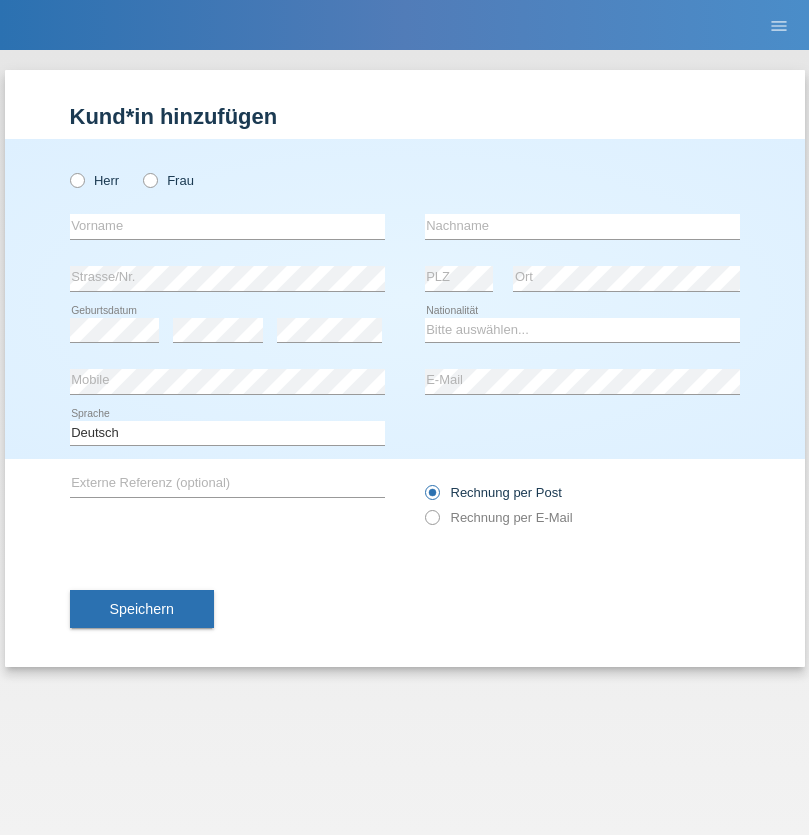 scroll, scrollTop: 0, scrollLeft: 0, axis: both 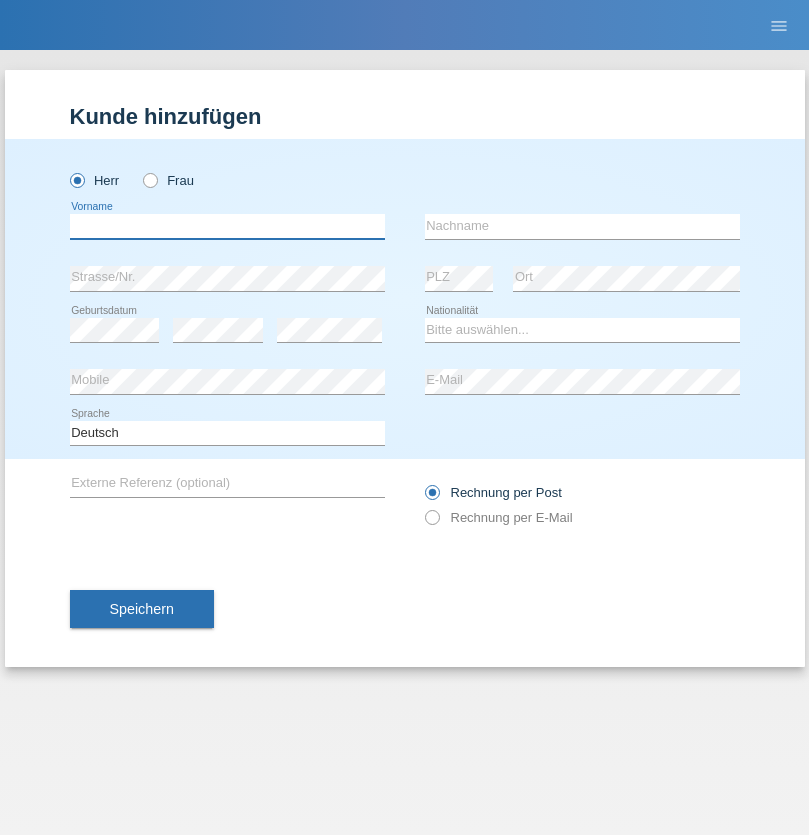 click at bounding box center [227, 226] 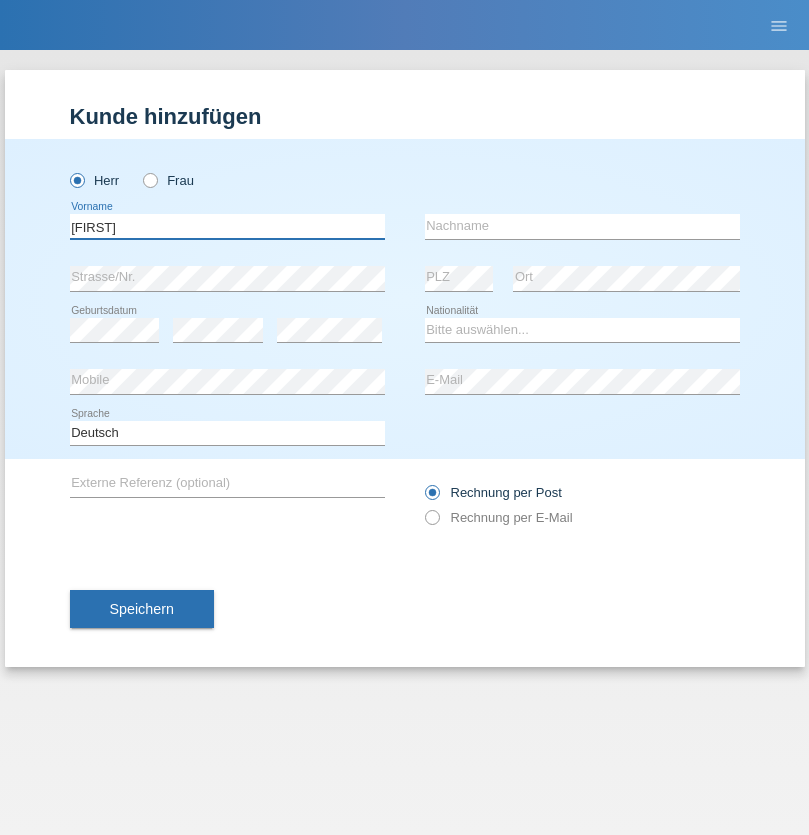 type on "[FIRST]" 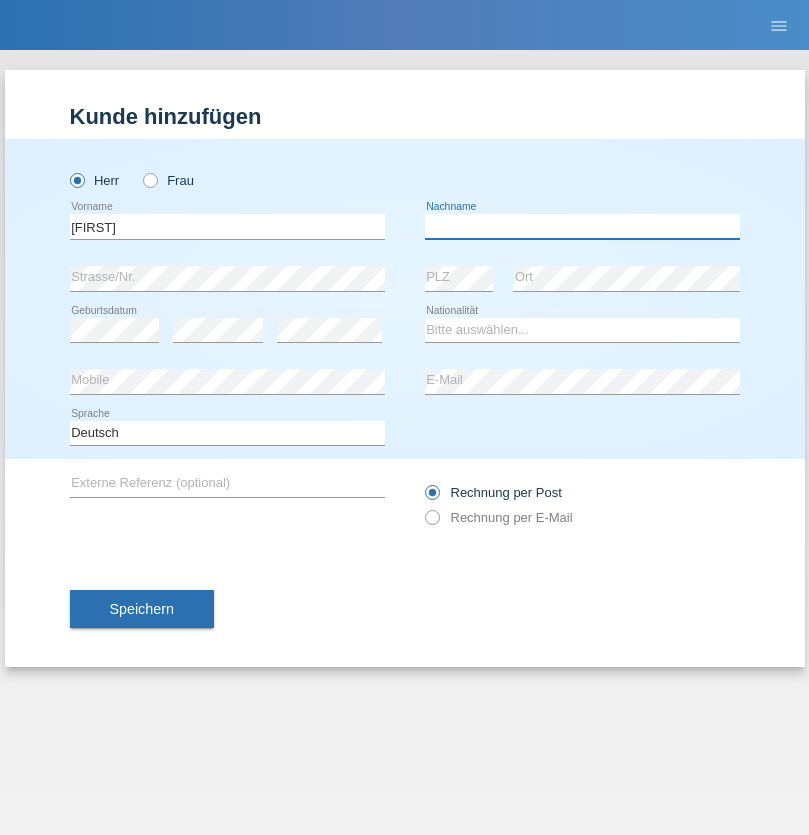 click at bounding box center (582, 226) 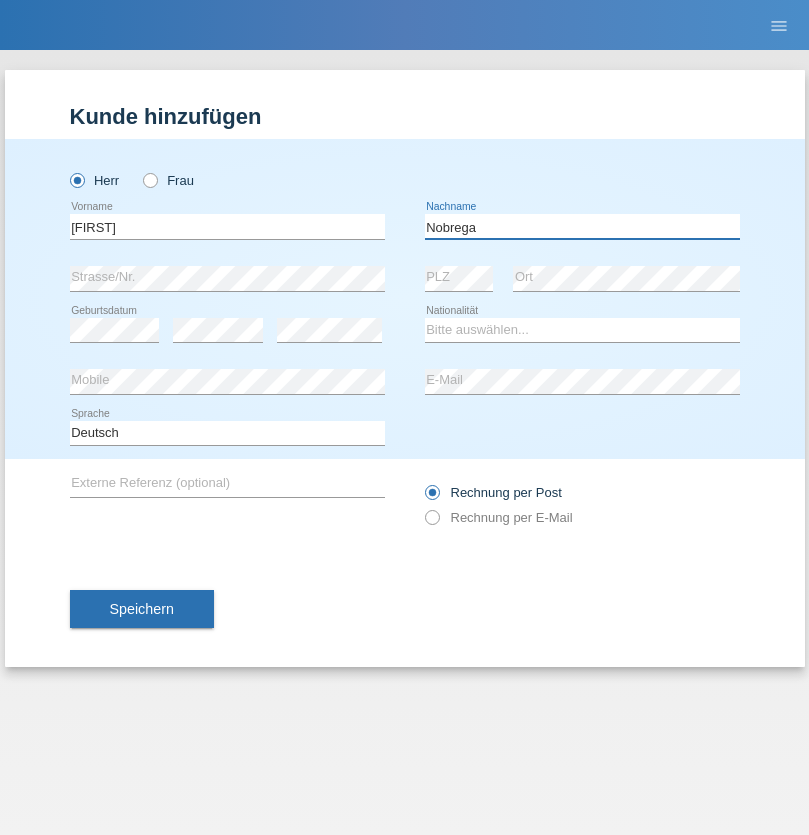 type on "Nobrega" 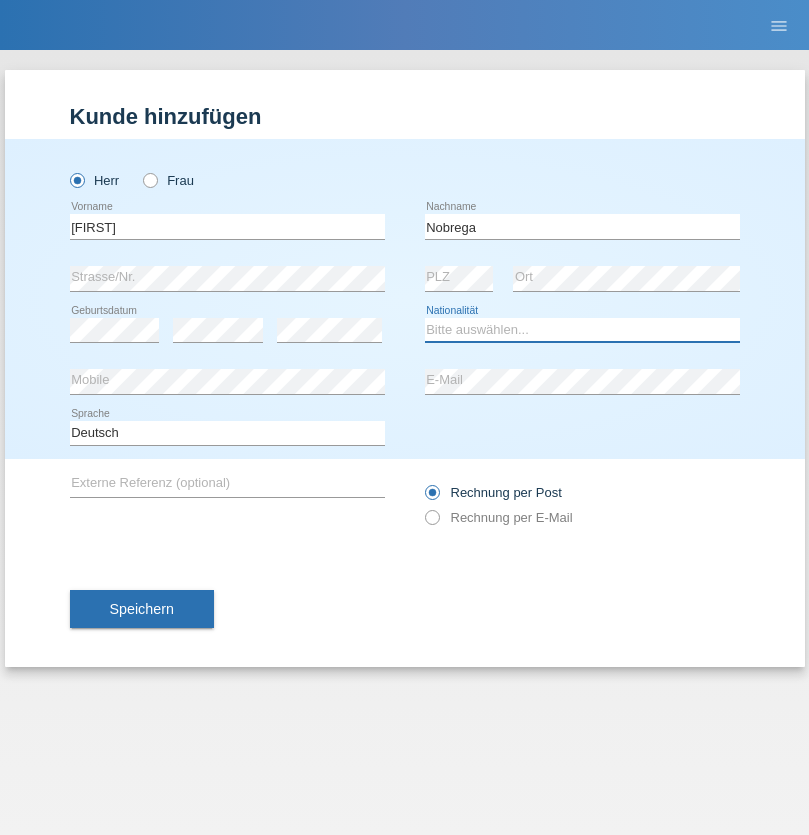 select on "CH" 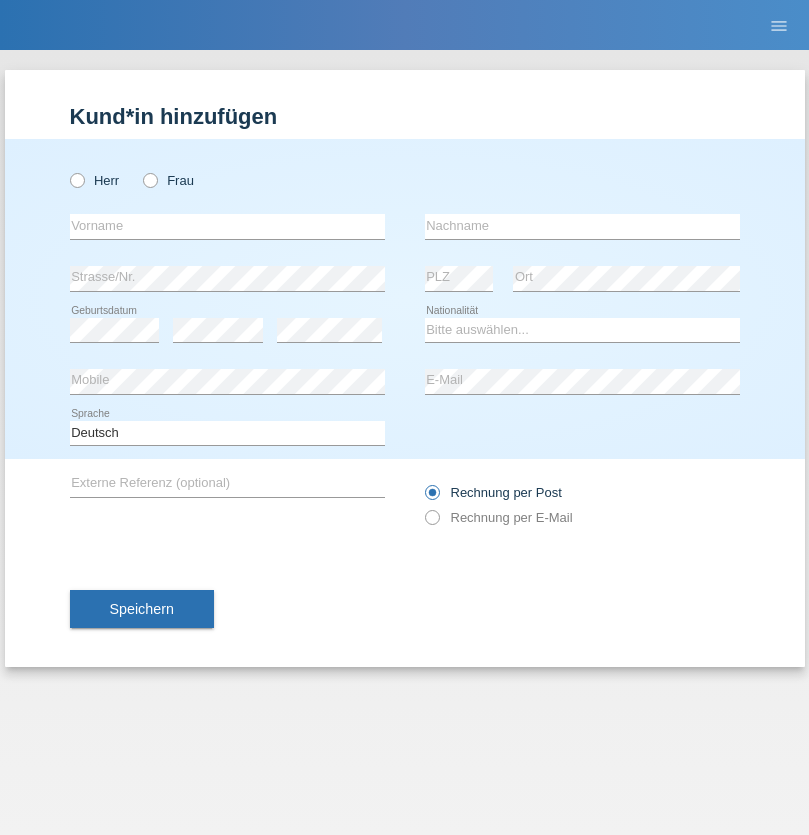 scroll, scrollTop: 0, scrollLeft: 0, axis: both 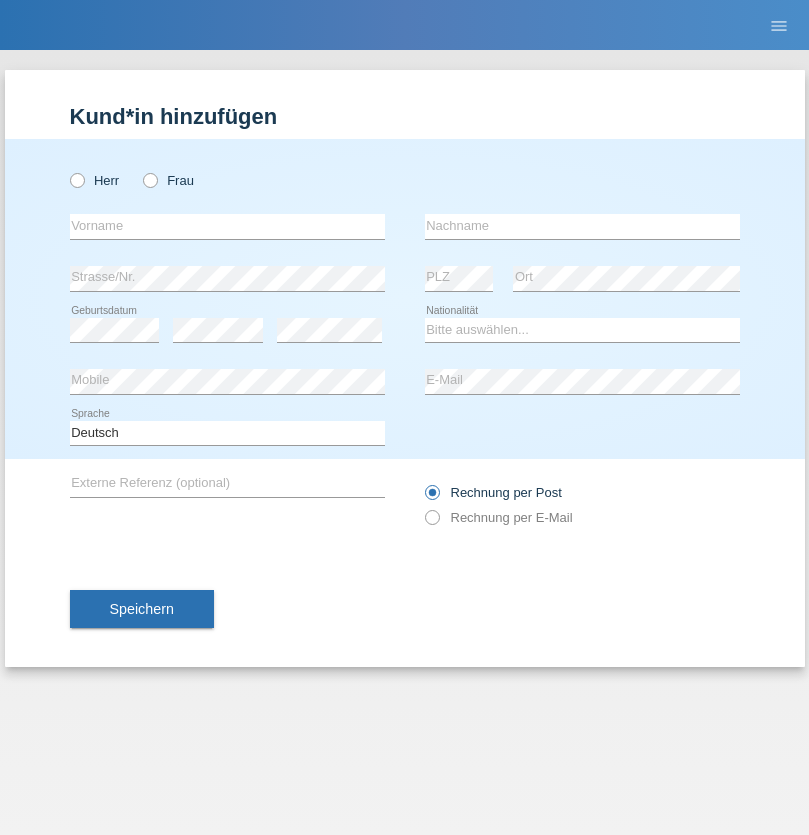 radio on "true" 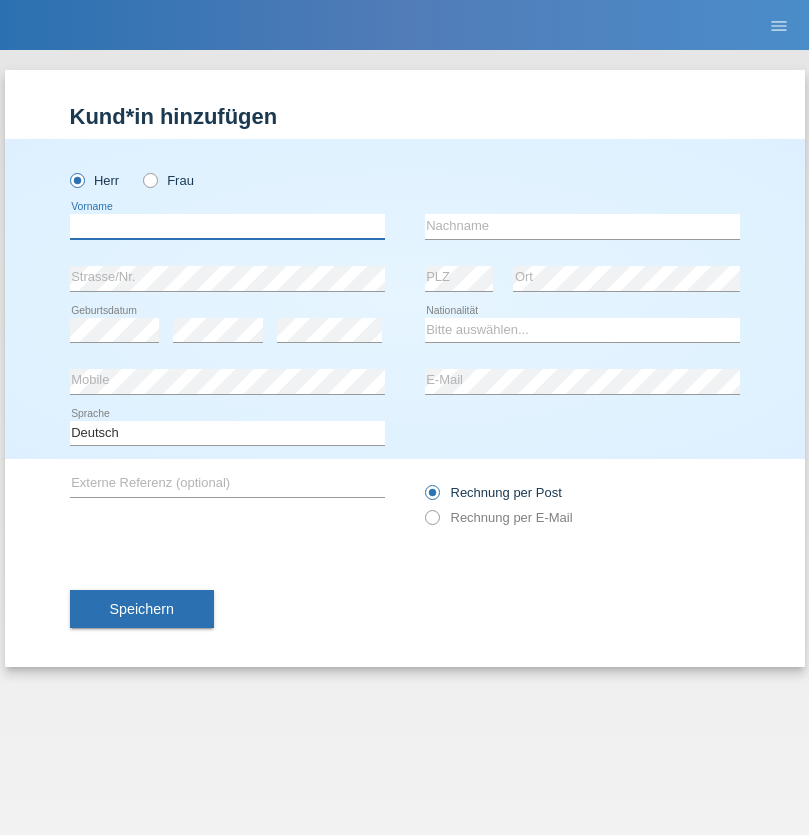 click at bounding box center (227, 226) 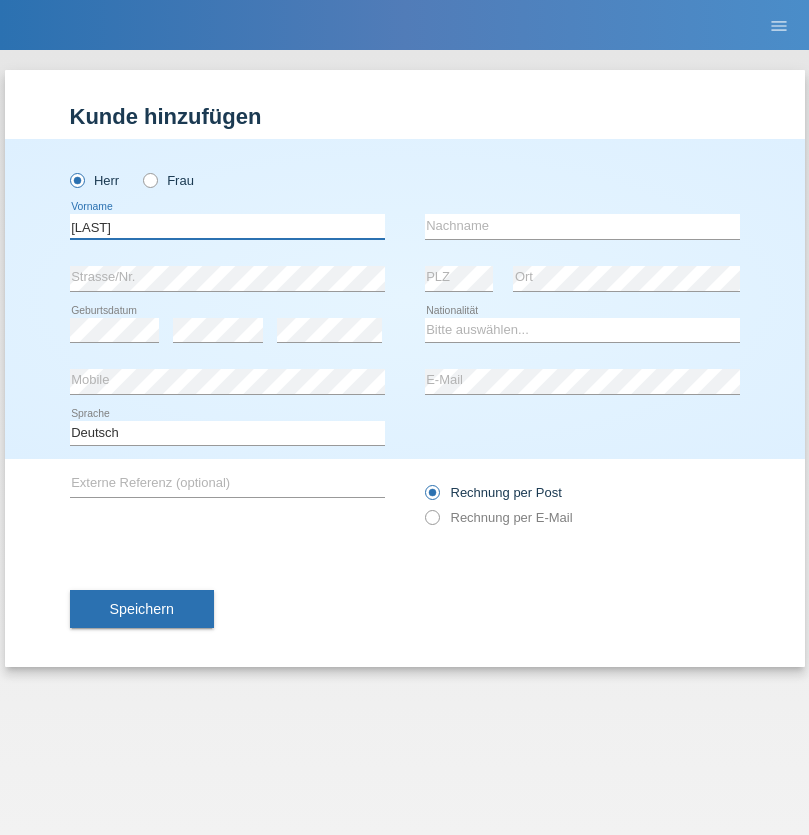 type on "[LAST]" 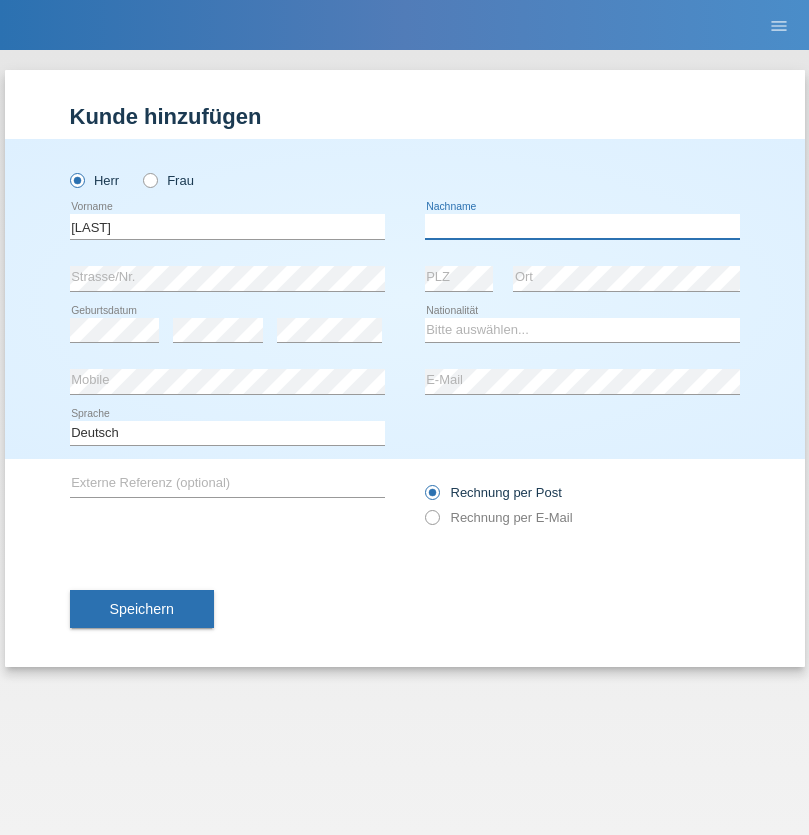 click at bounding box center (582, 226) 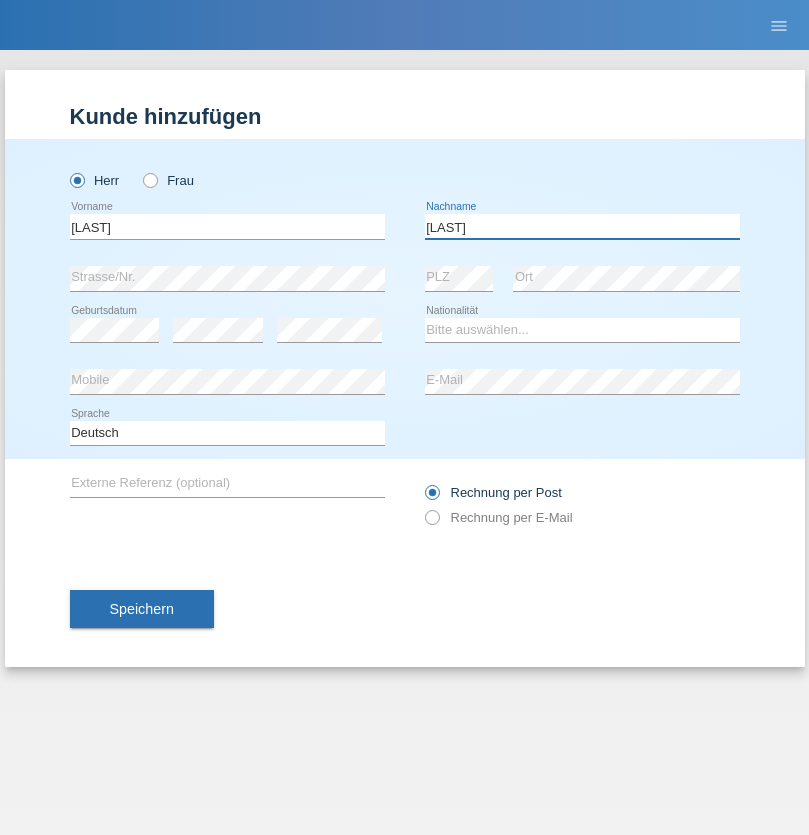 type on "[LAST]" 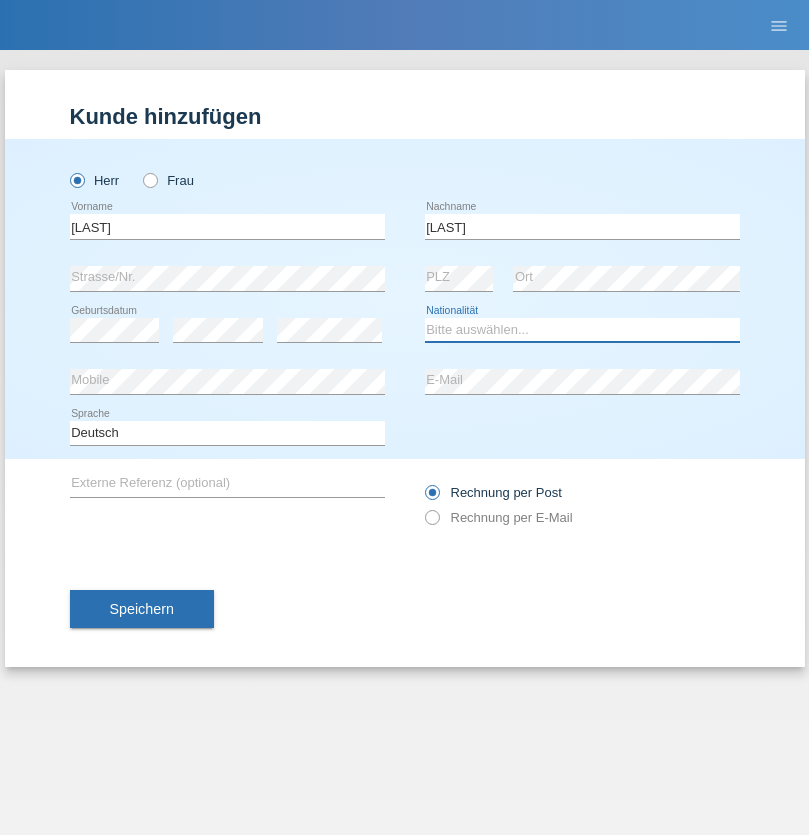 select on "LK" 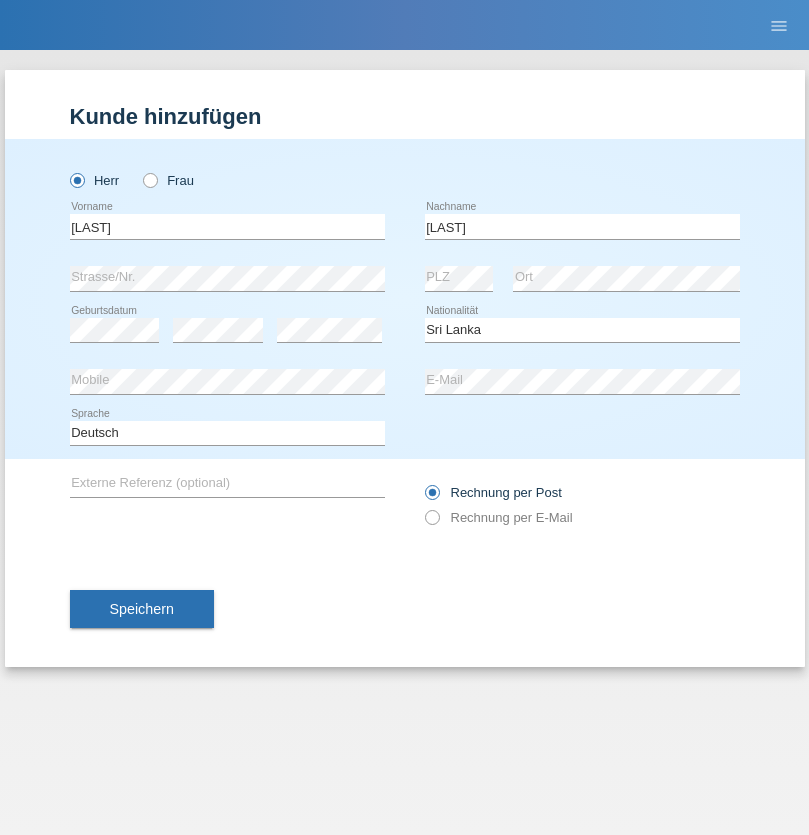 select on "C" 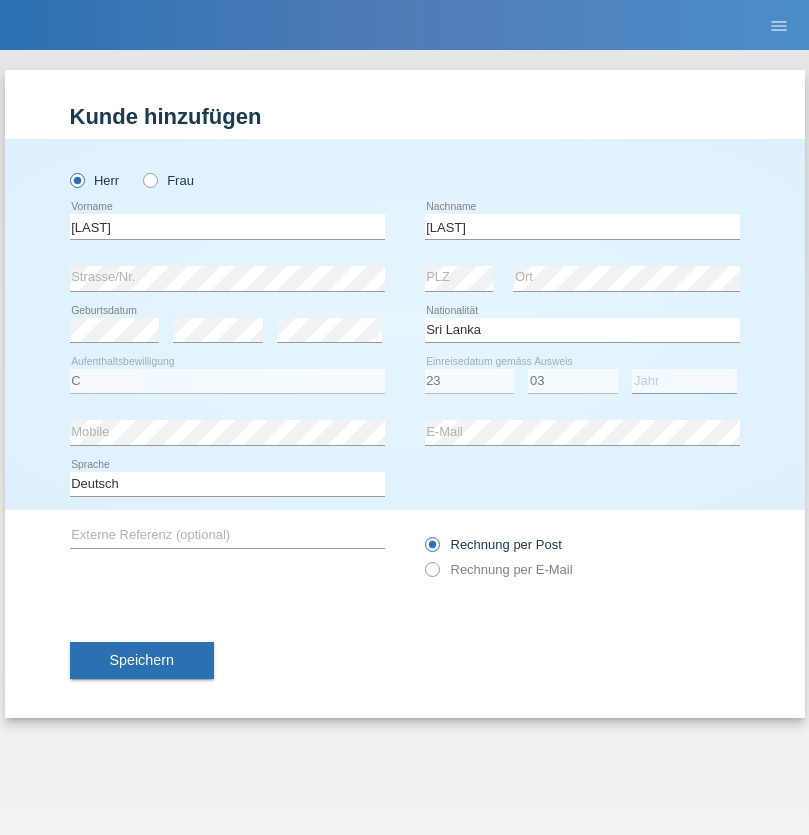 select on "2021" 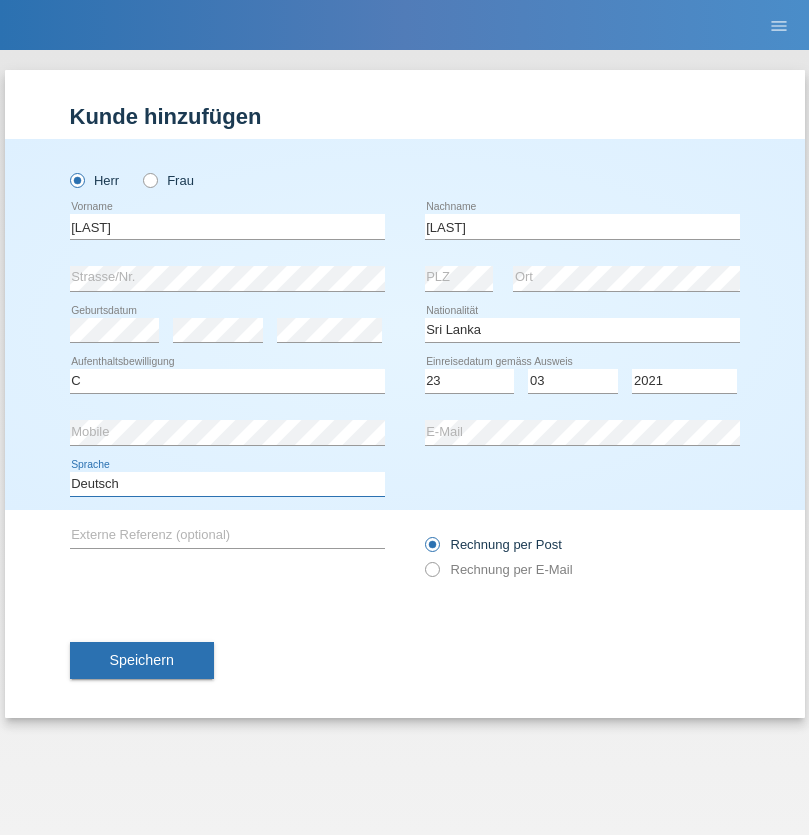 select on "en" 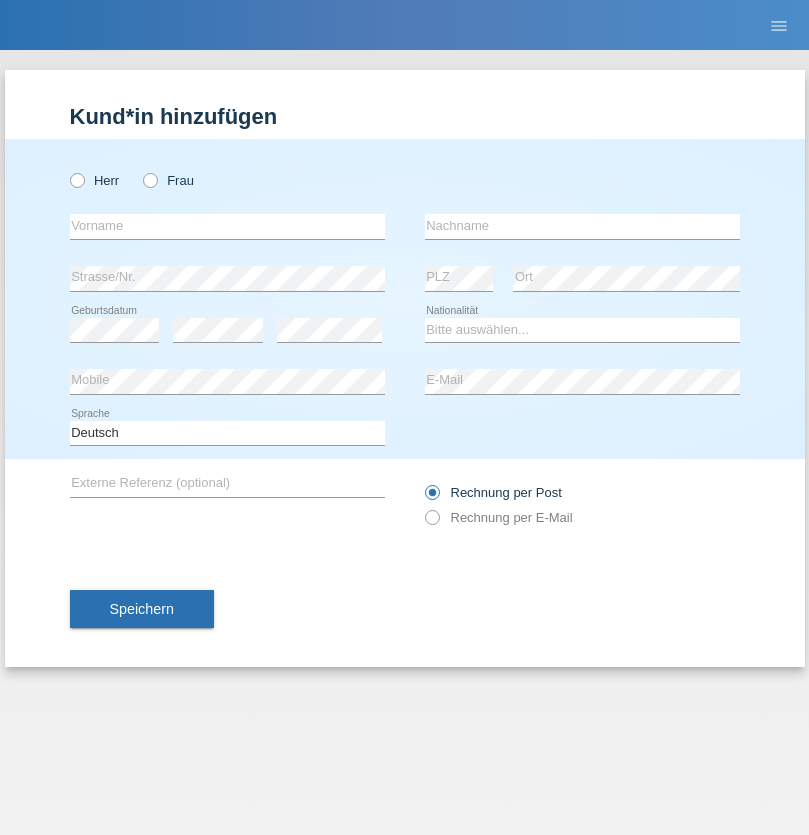 scroll, scrollTop: 0, scrollLeft: 0, axis: both 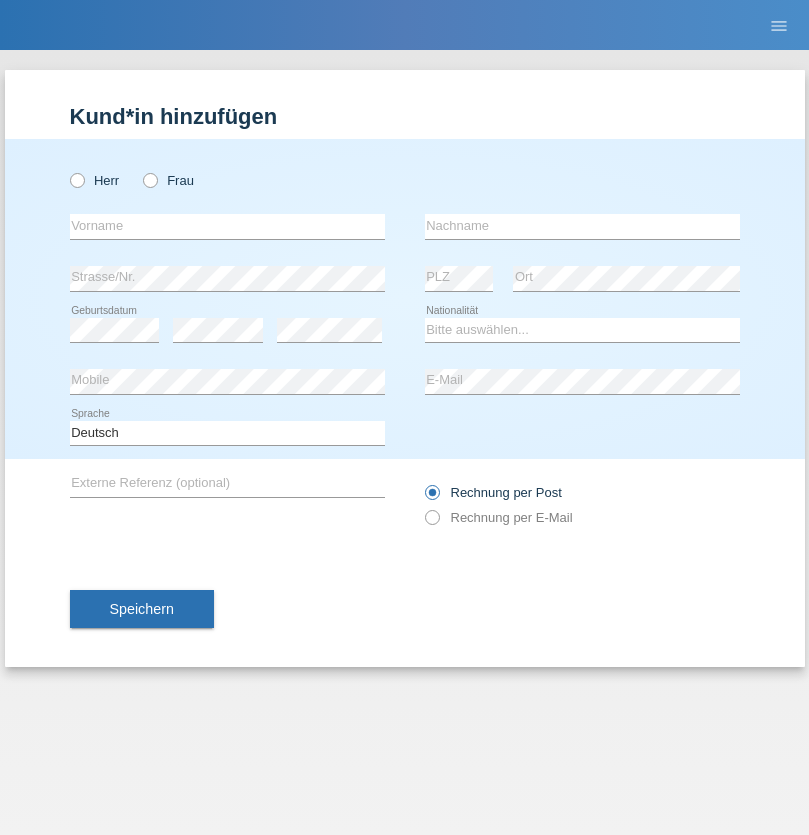 radio on "true" 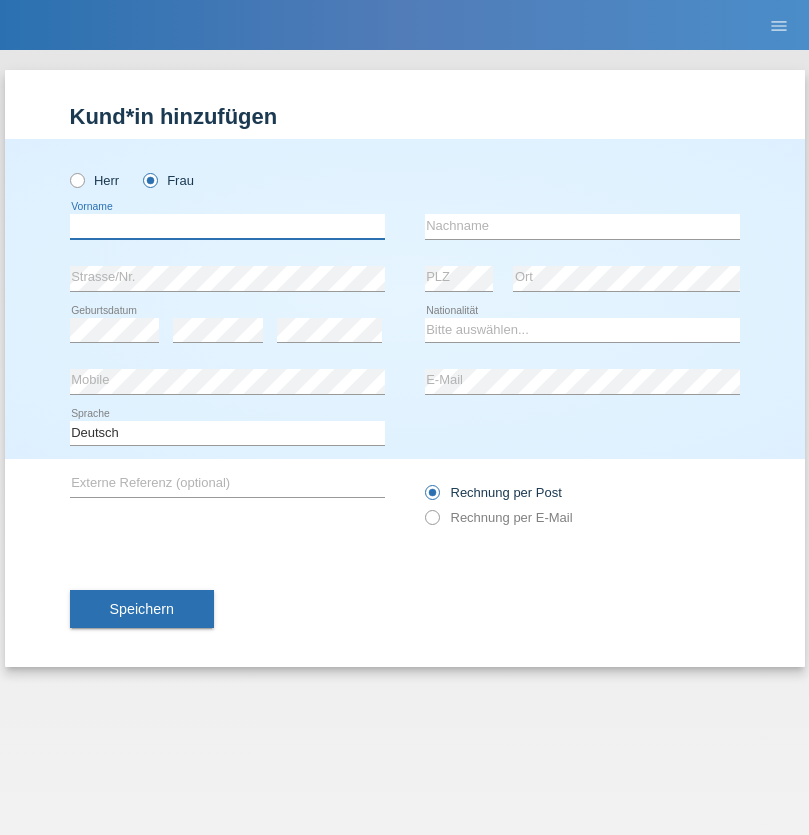 click at bounding box center [227, 226] 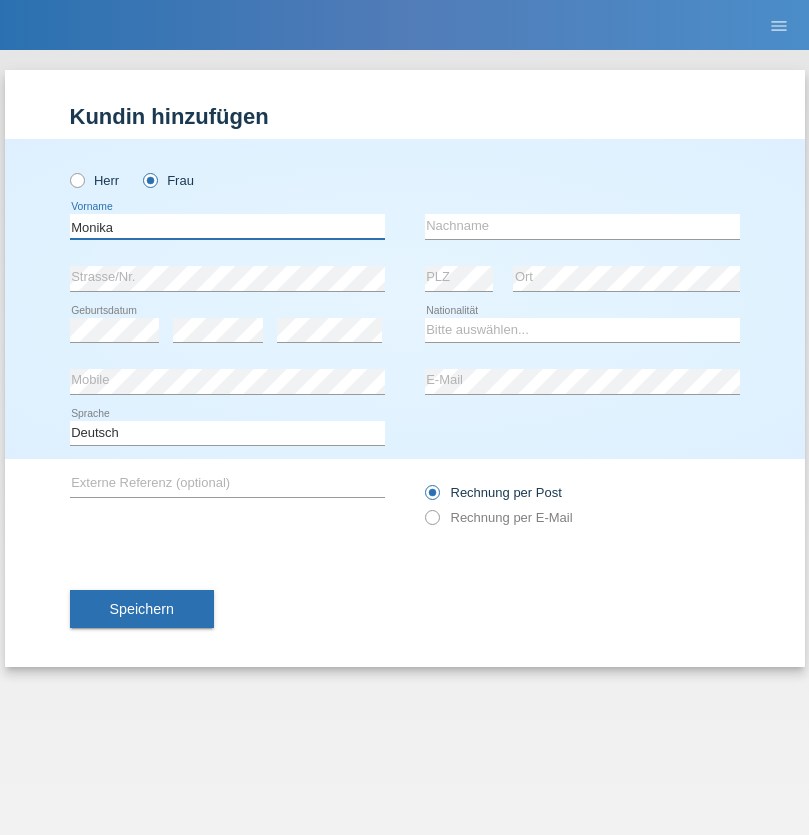 type on "Monika" 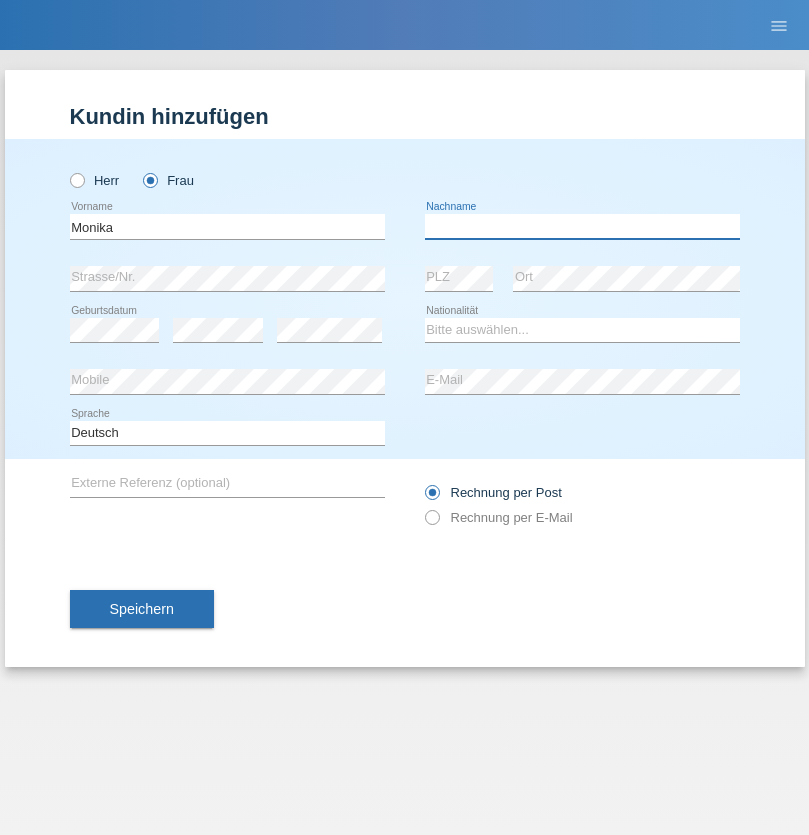 click at bounding box center [582, 226] 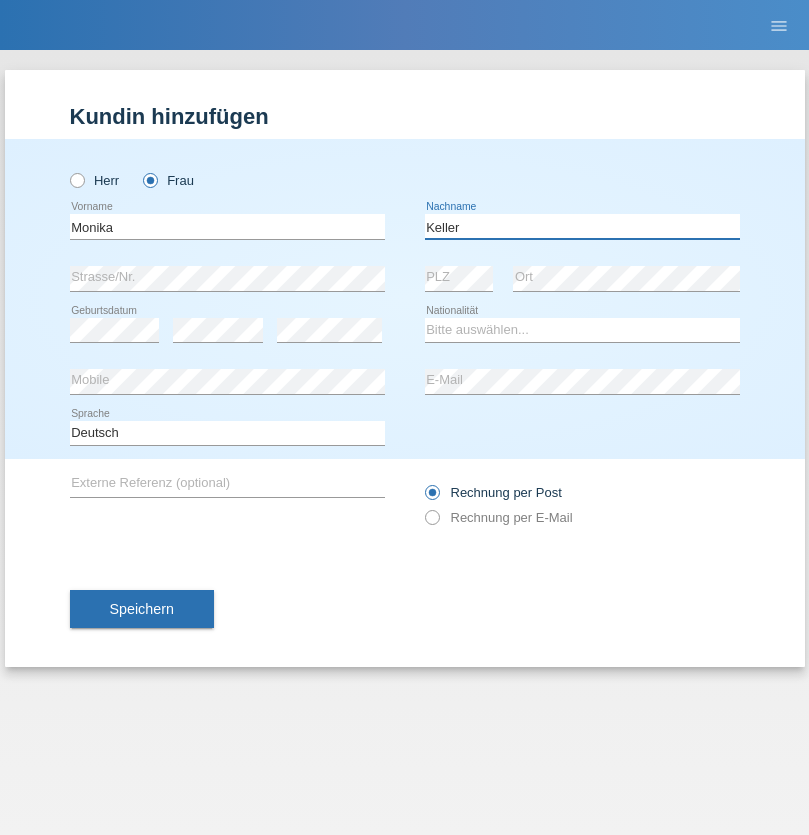 type on "Keller" 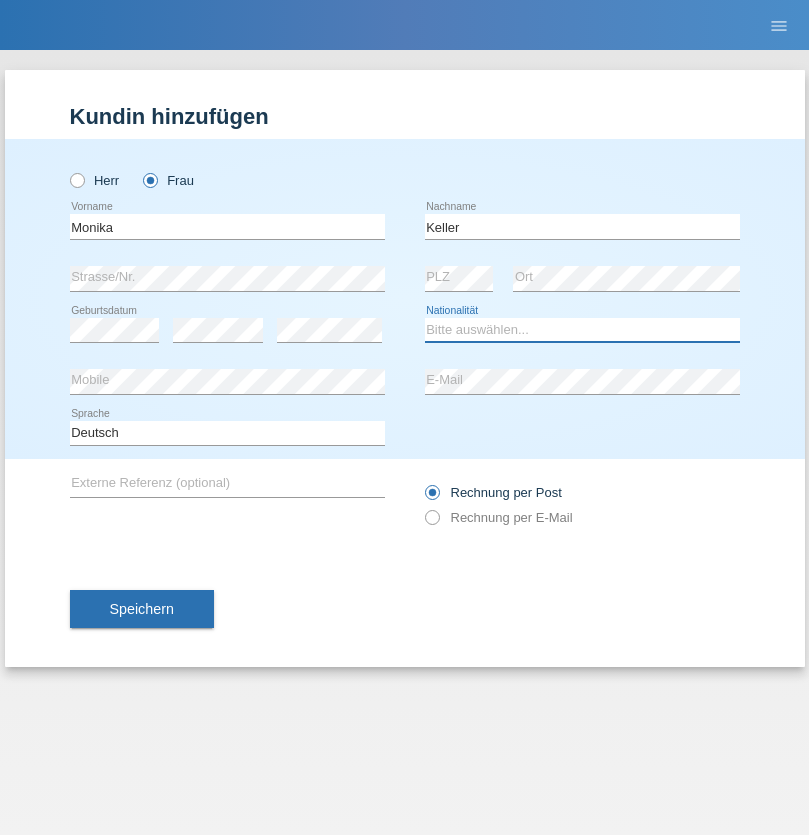 select on "CH" 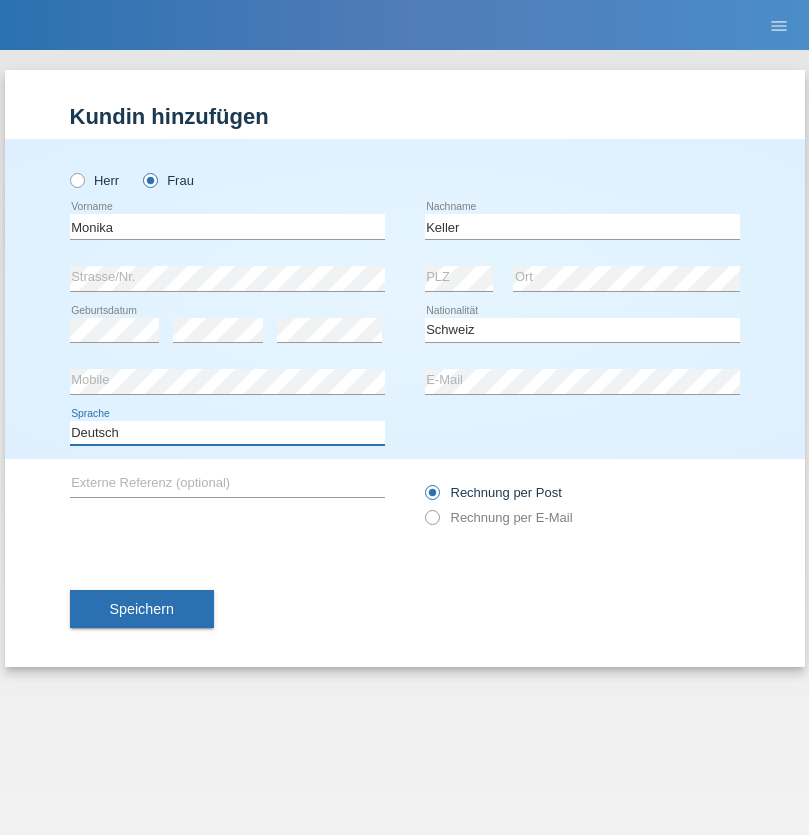 select on "en" 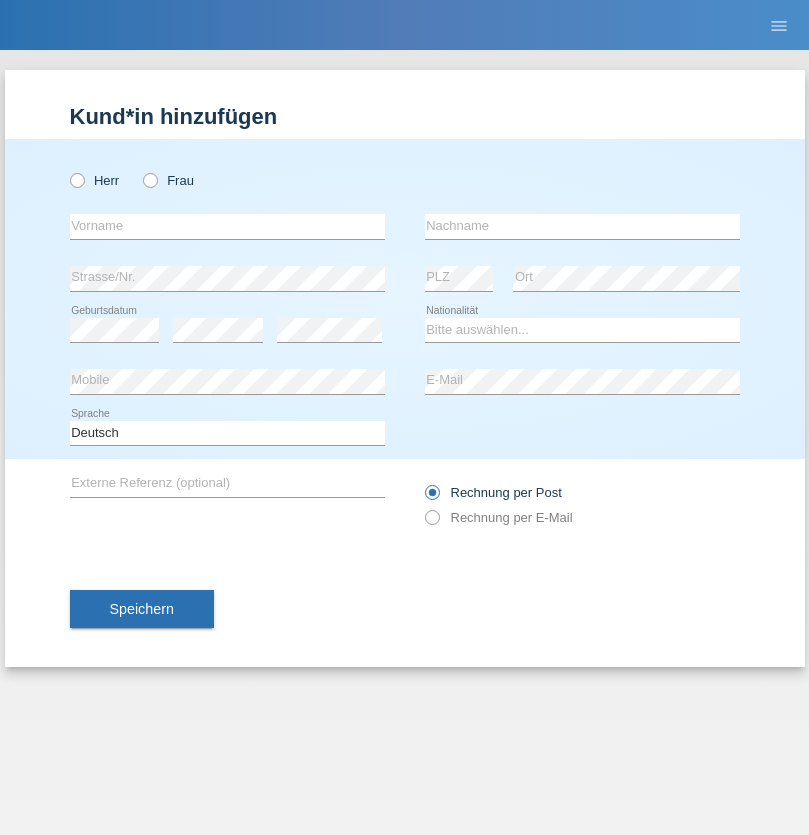 scroll, scrollTop: 0, scrollLeft: 0, axis: both 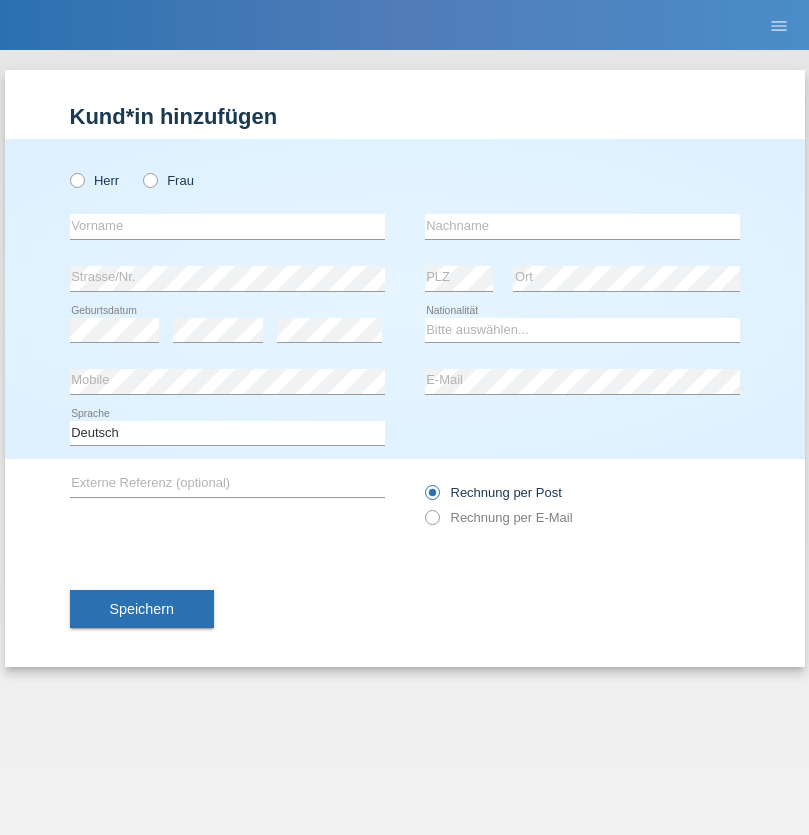 radio on "true" 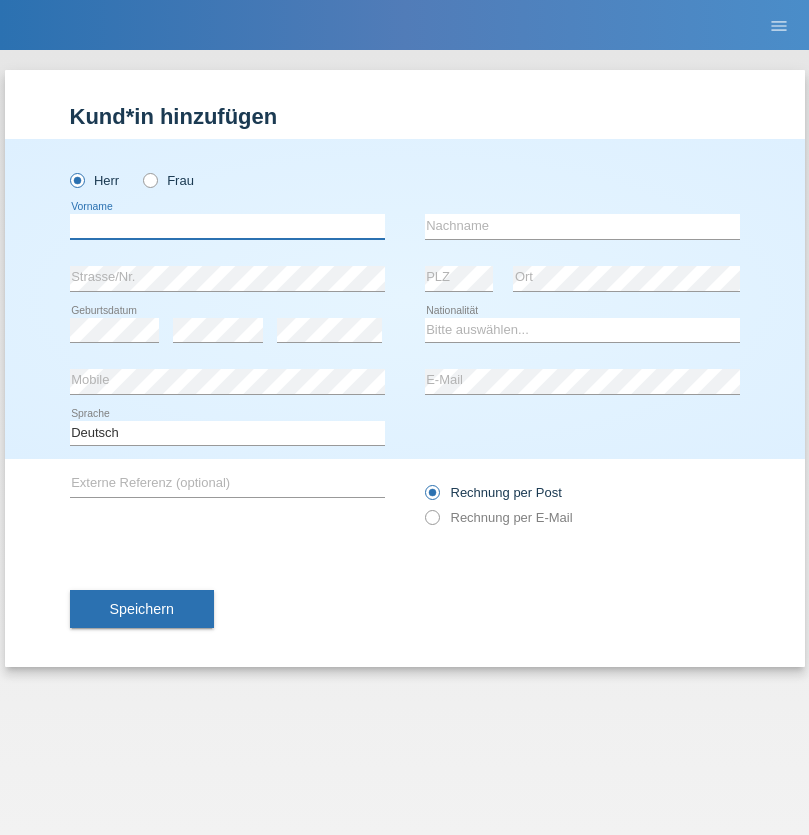 click at bounding box center (227, 226) 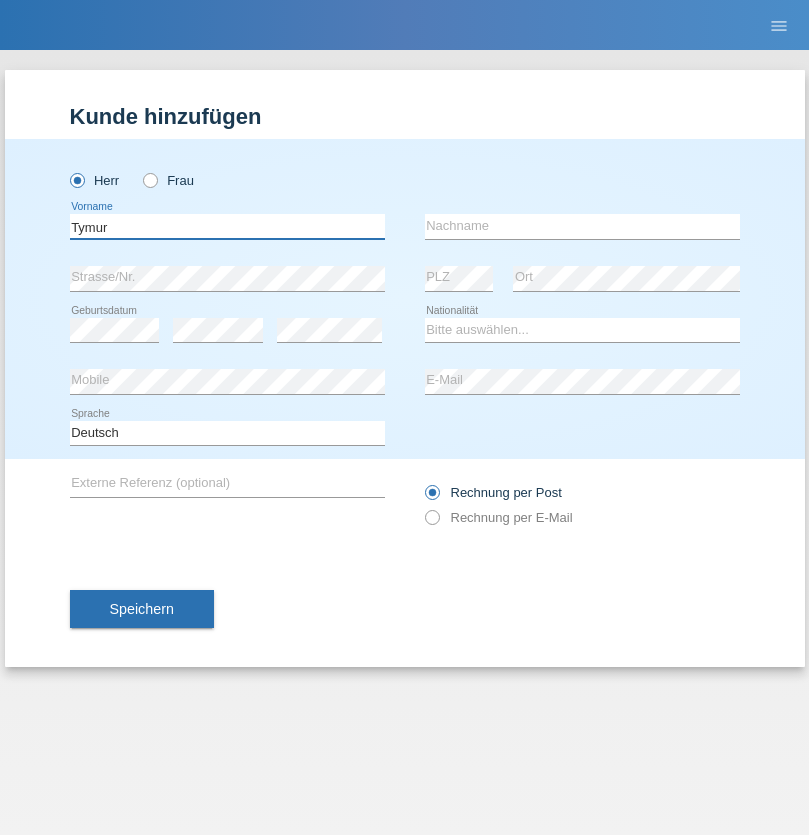 type on "Tymur" 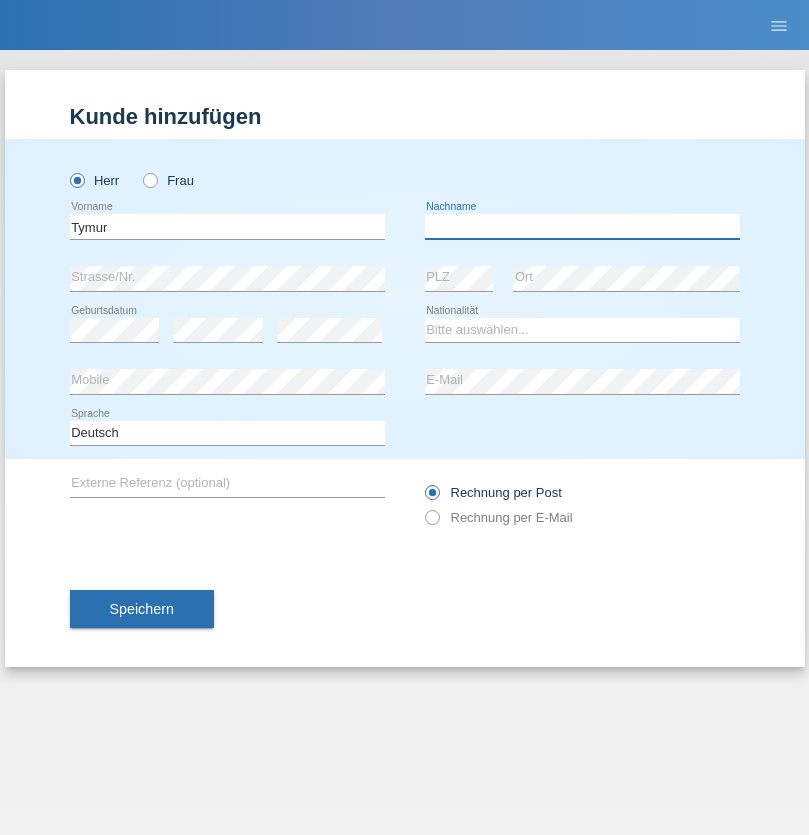 click at bounding box center (582, 226) 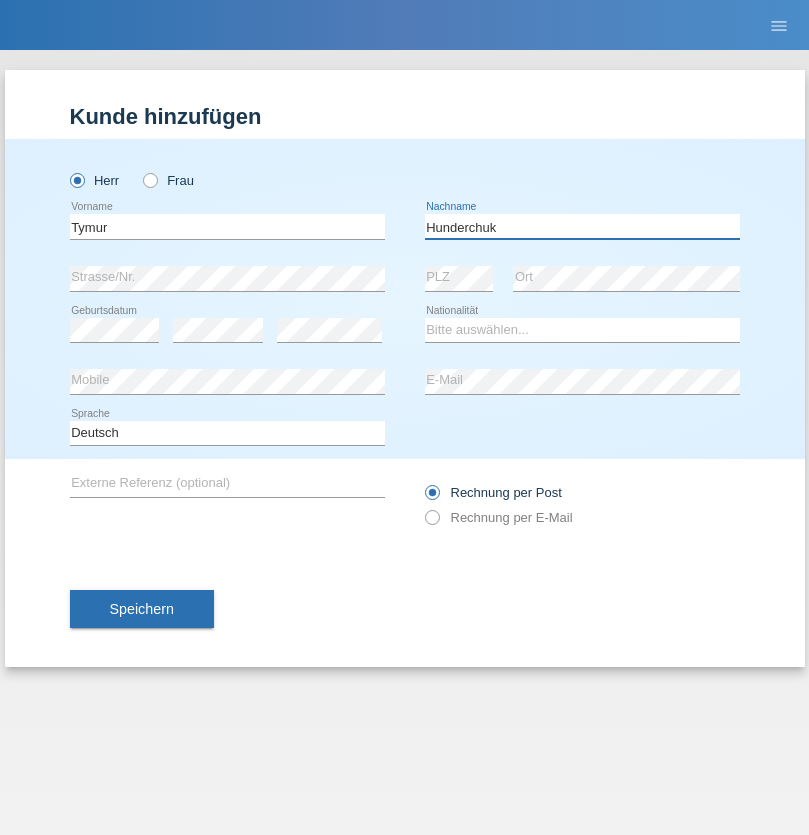 type on "Hunderchuk" 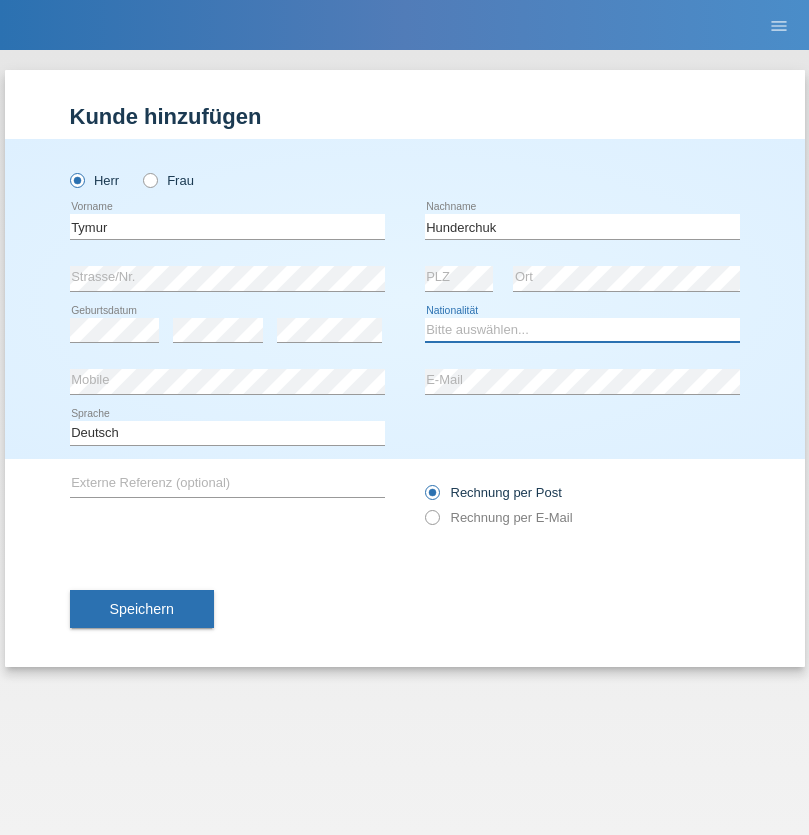 select on "UA" 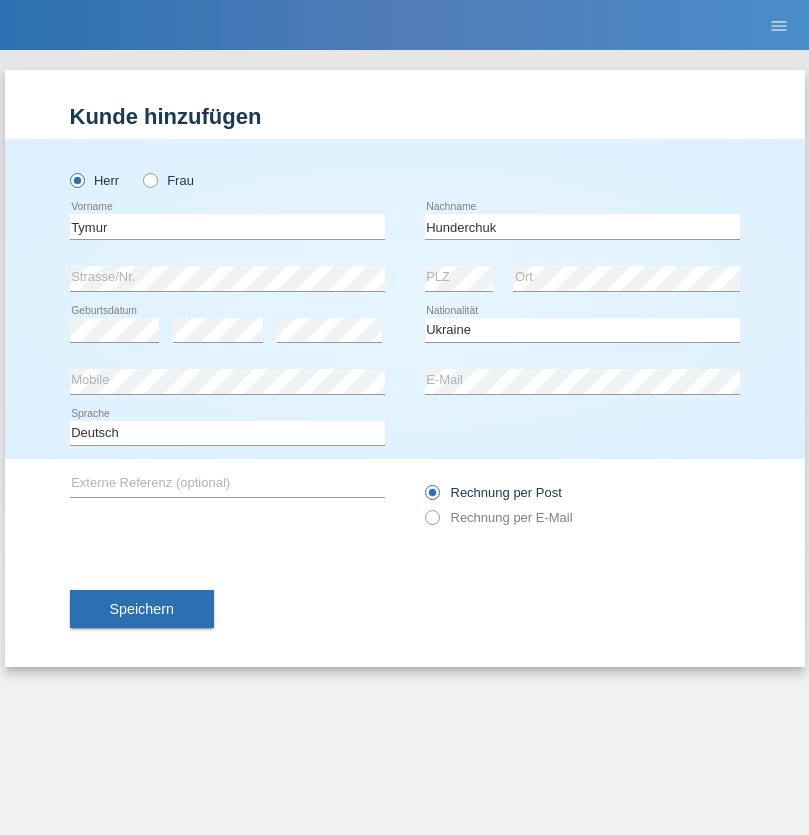 select on "C" 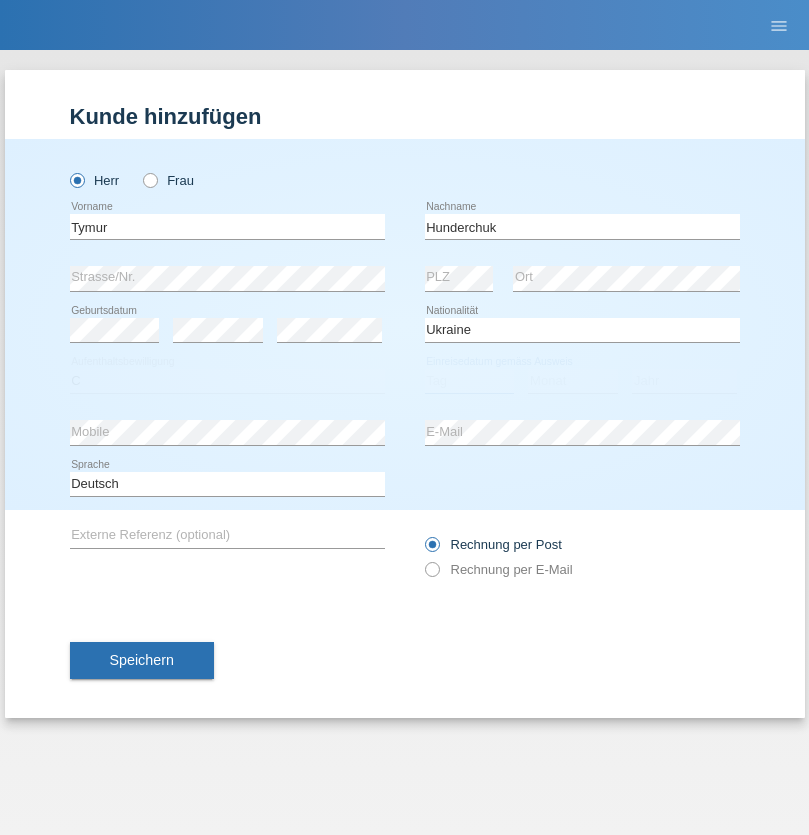 select on "20" 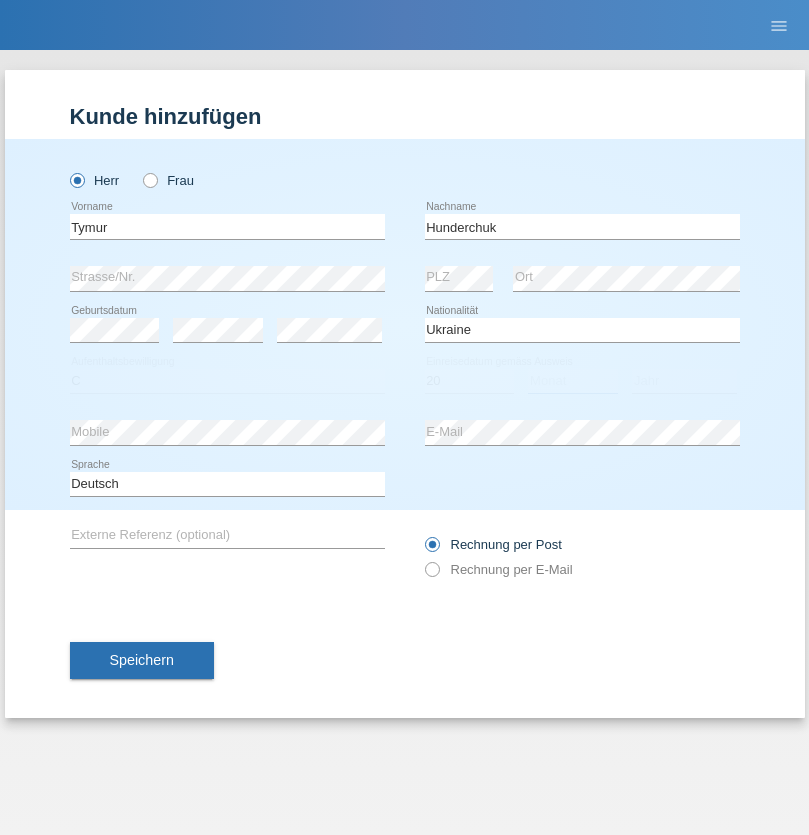 select on "08" 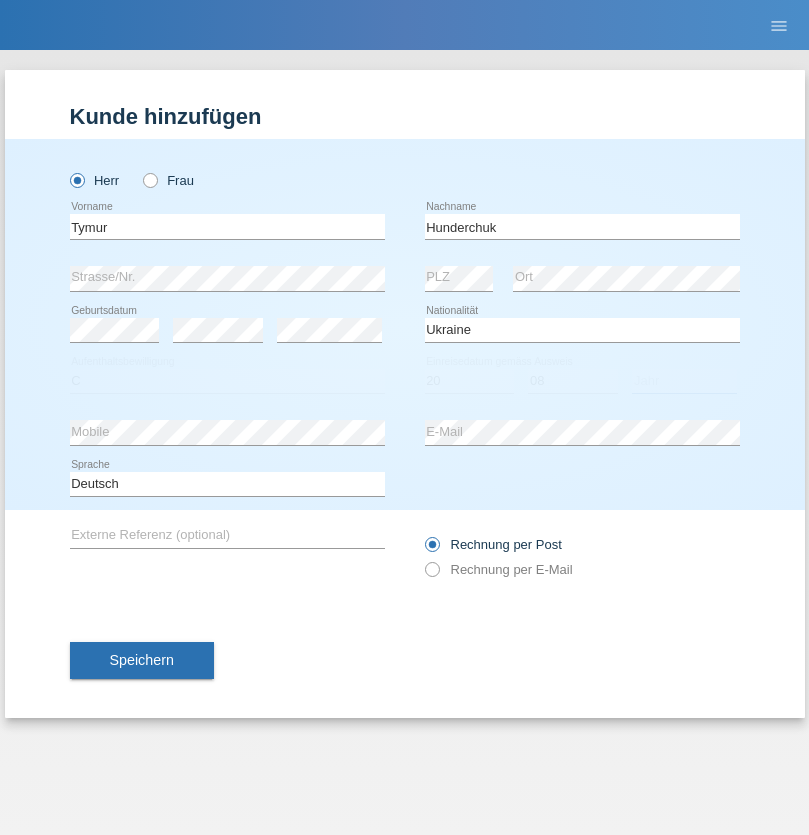 select on "2021" 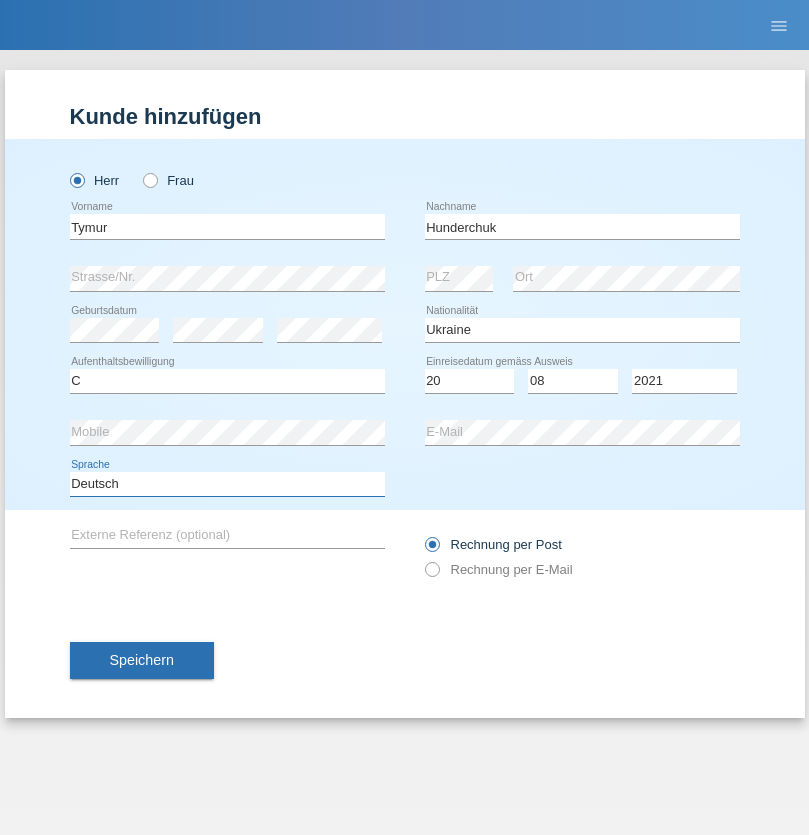 select on "en" 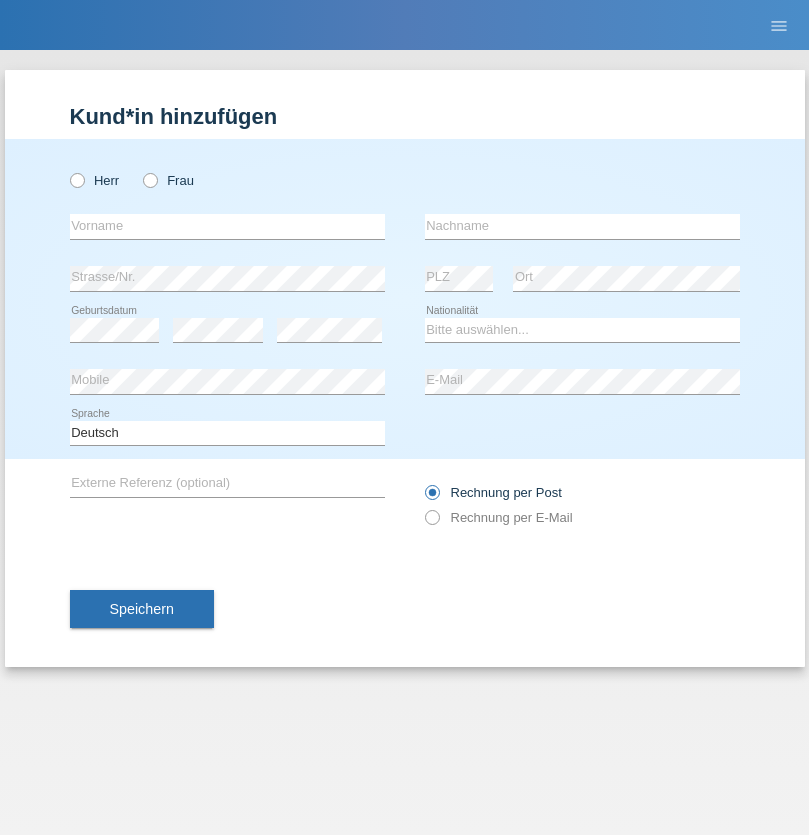 scroll, scrollTop: 0, scrollLeft: 0, axis: both 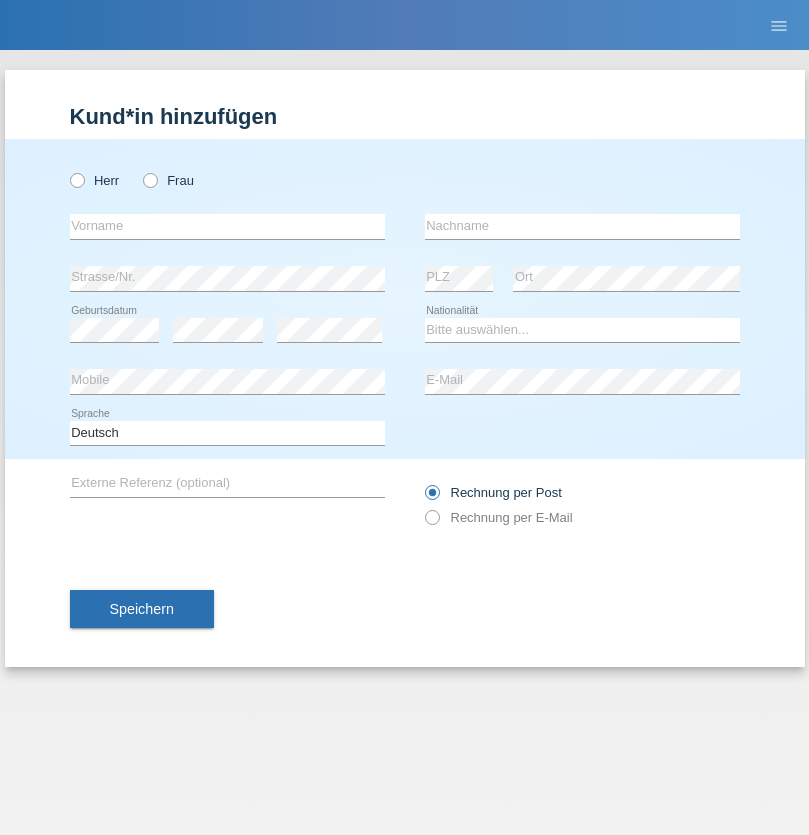 radio on "true" 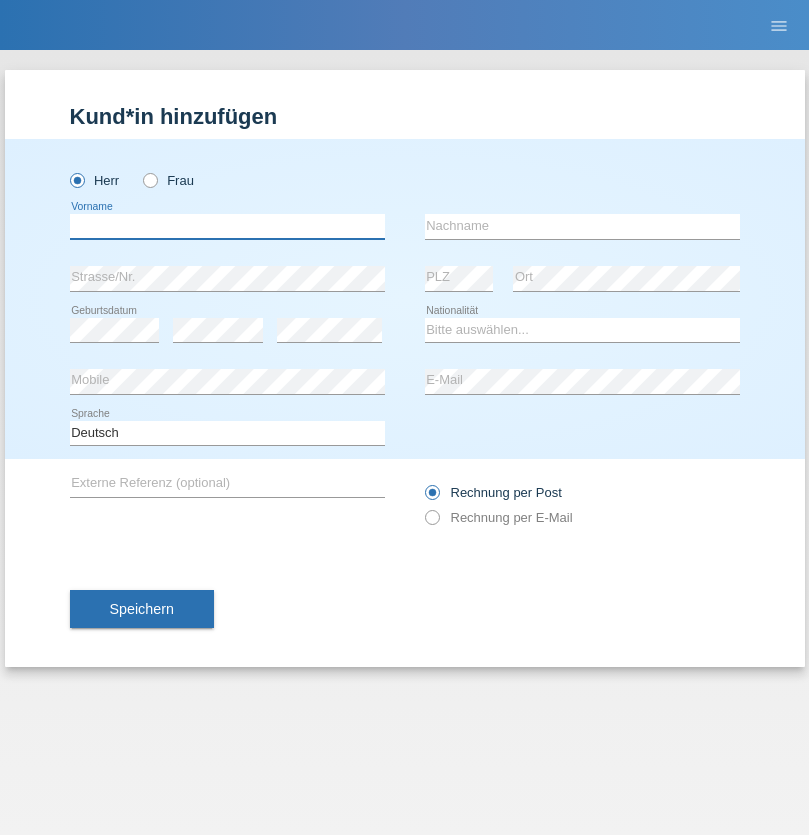 click at bounding box center [227, 226] 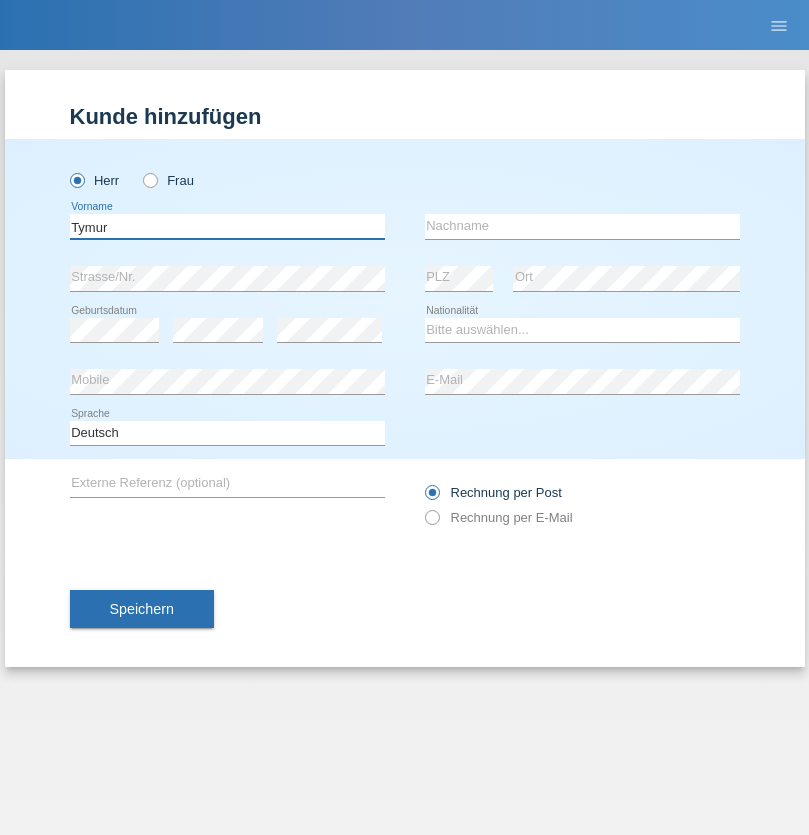 type on "Tymur" 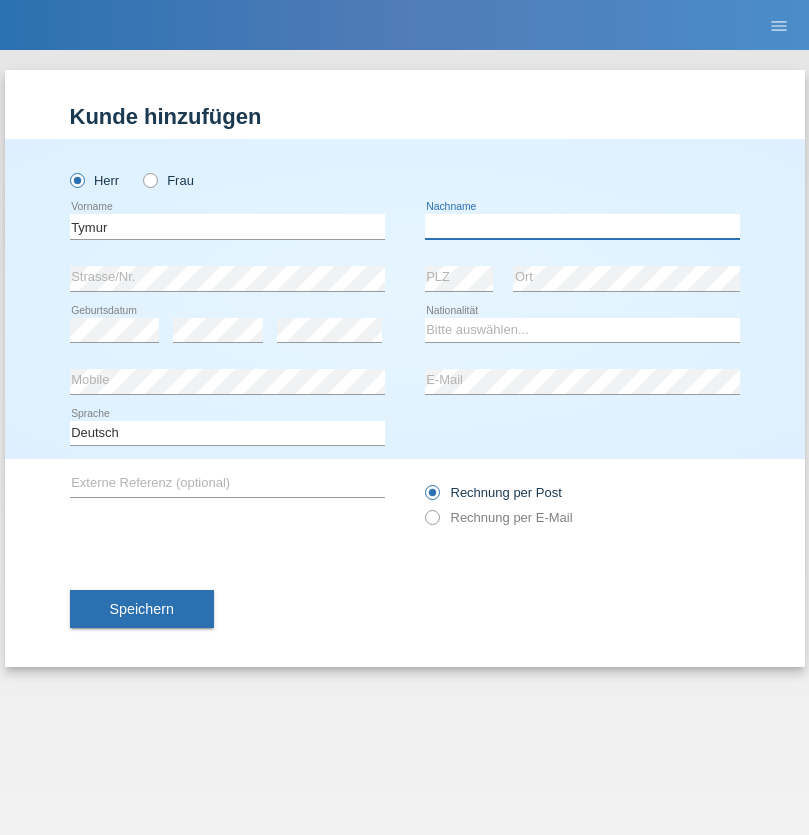 click at bounding box center [582, 226] 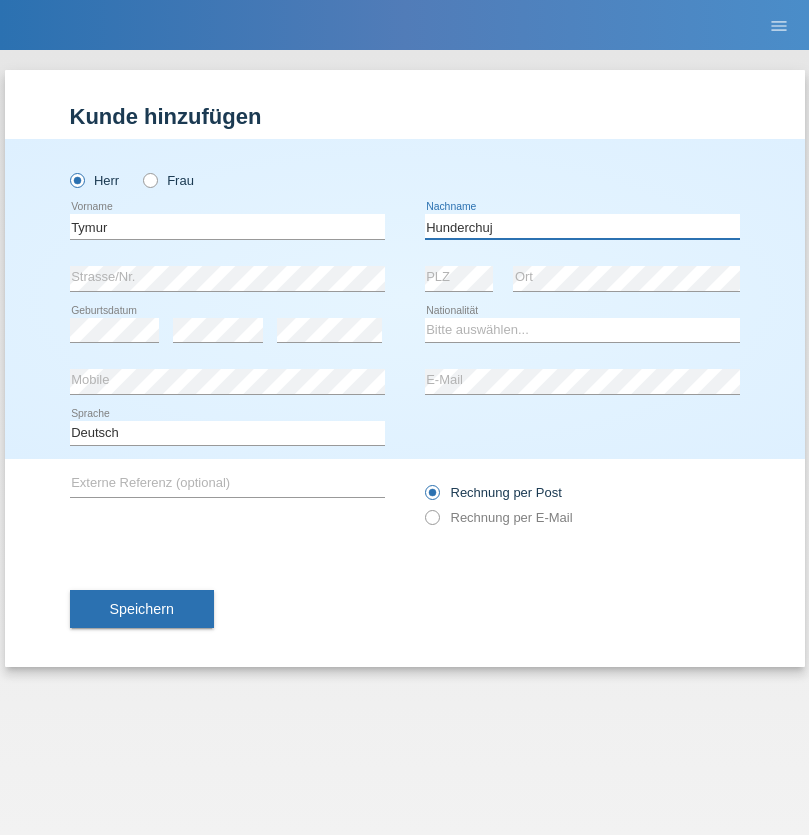 type on "Hunderchuj" 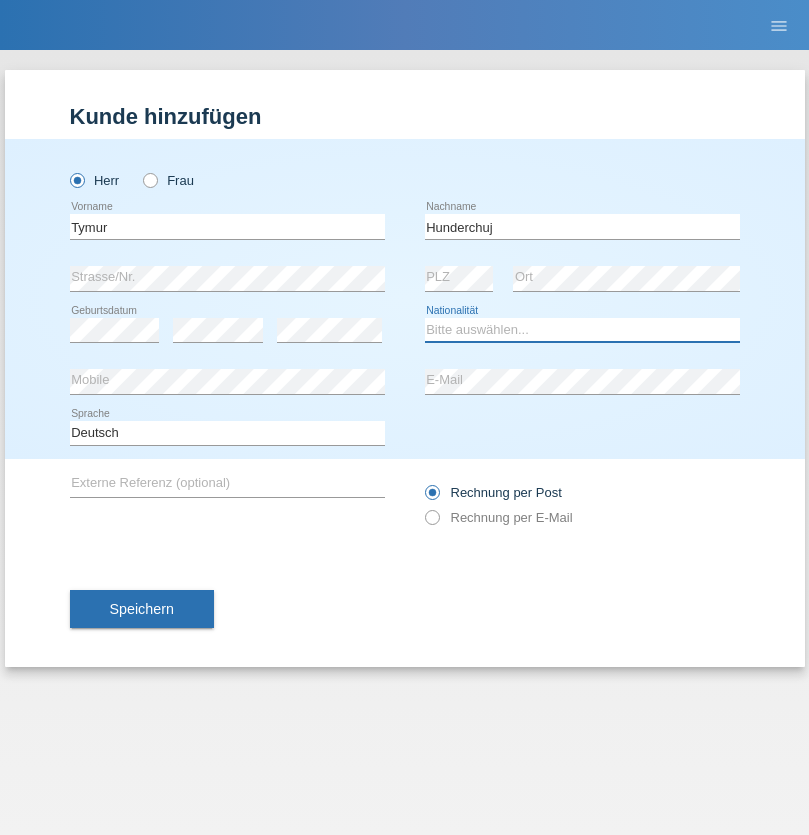 select on "UA" 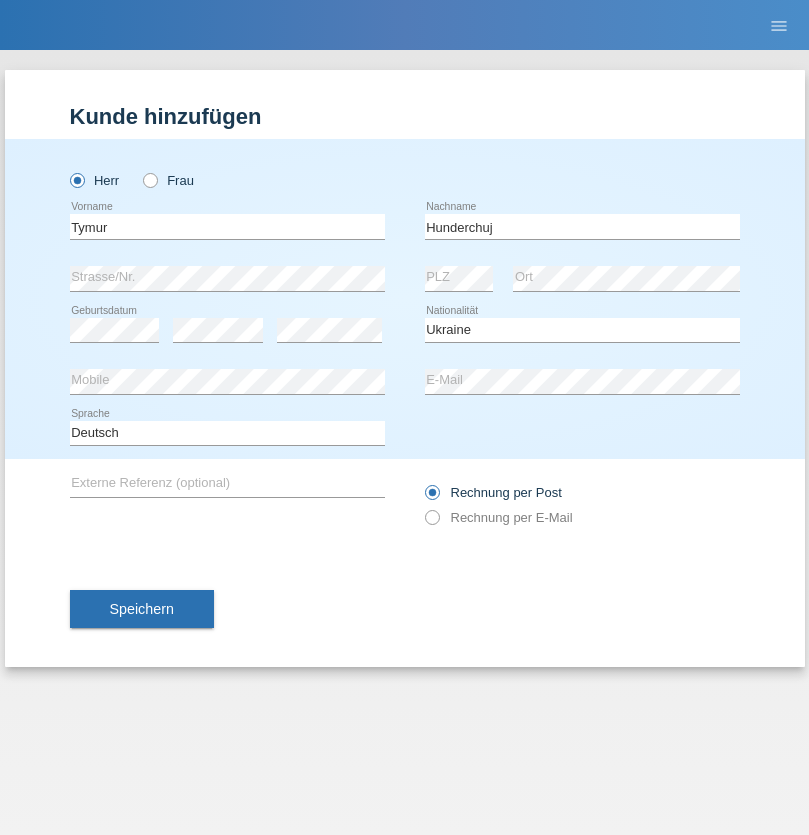 select on "C" 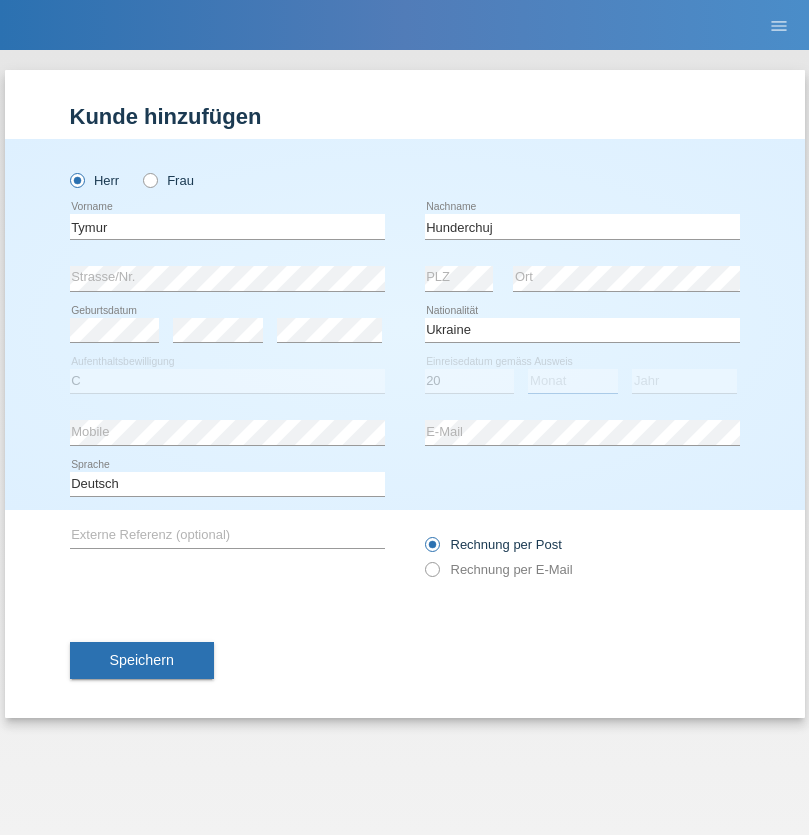 select on "08" 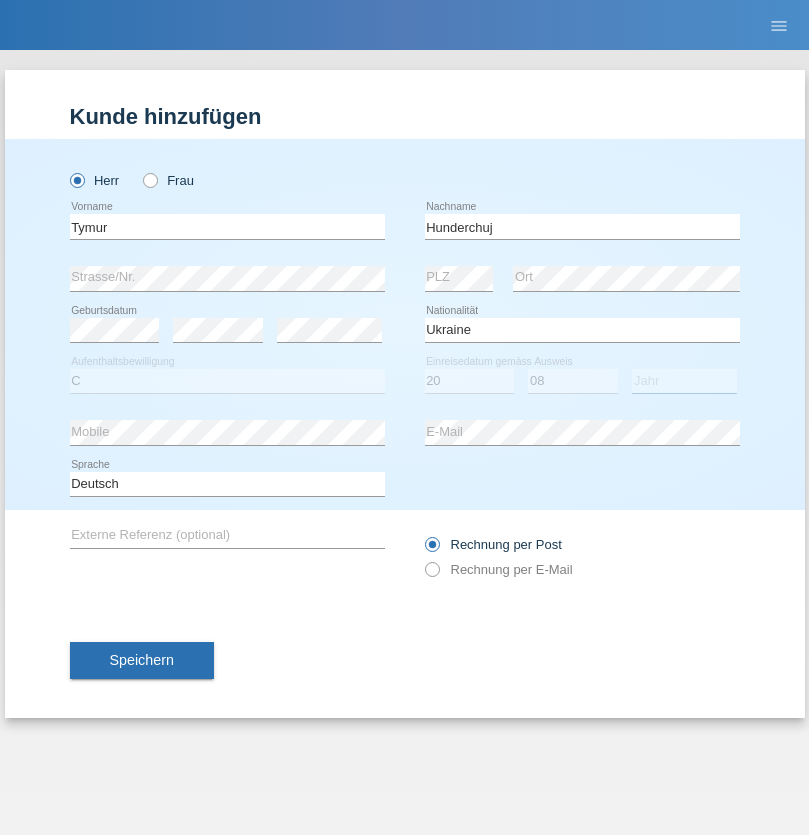 select on "2021" 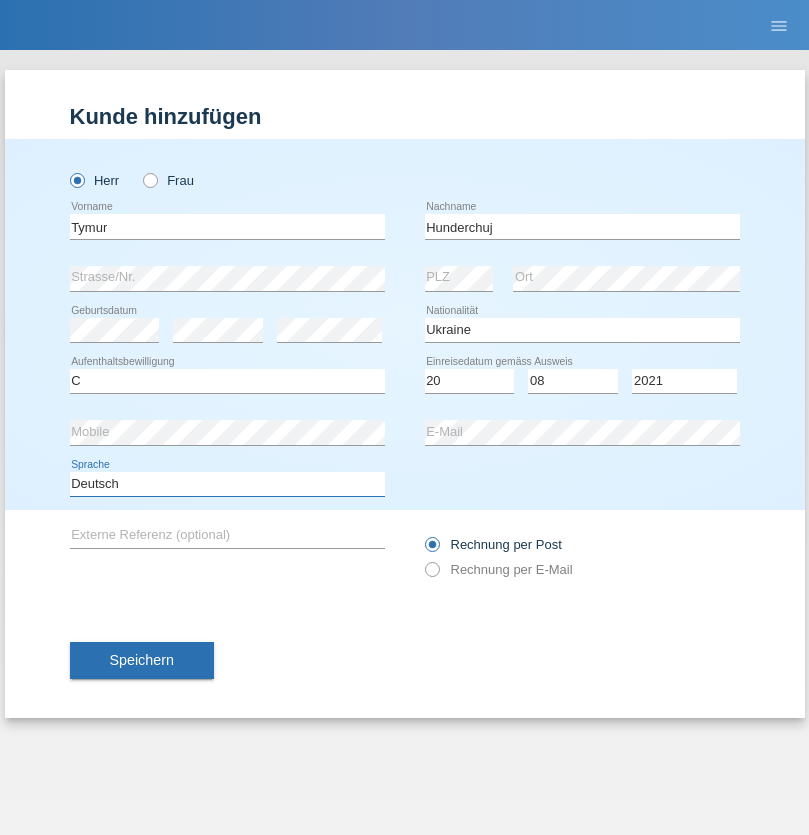select on "en" 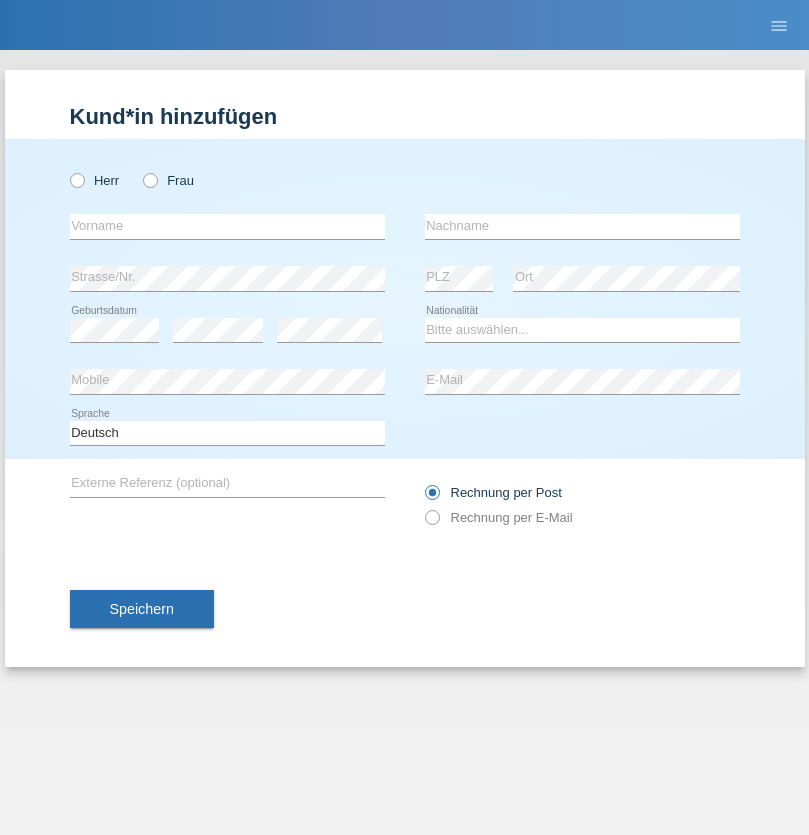scroll, scrollTop: 0, scrollLeft: 0, axis: both 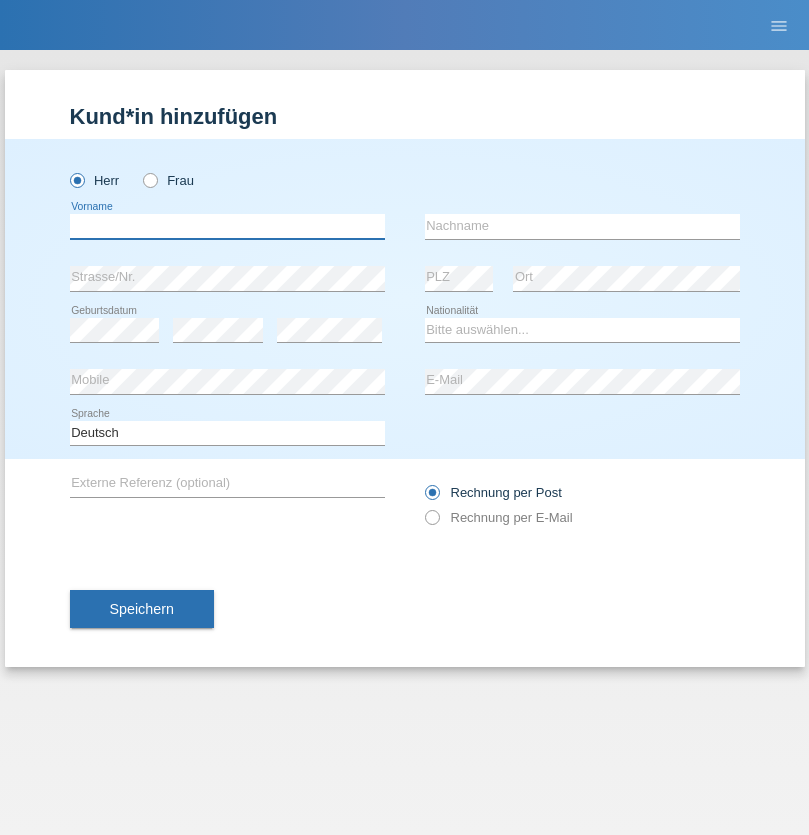 click at bounding box center [227, 226] 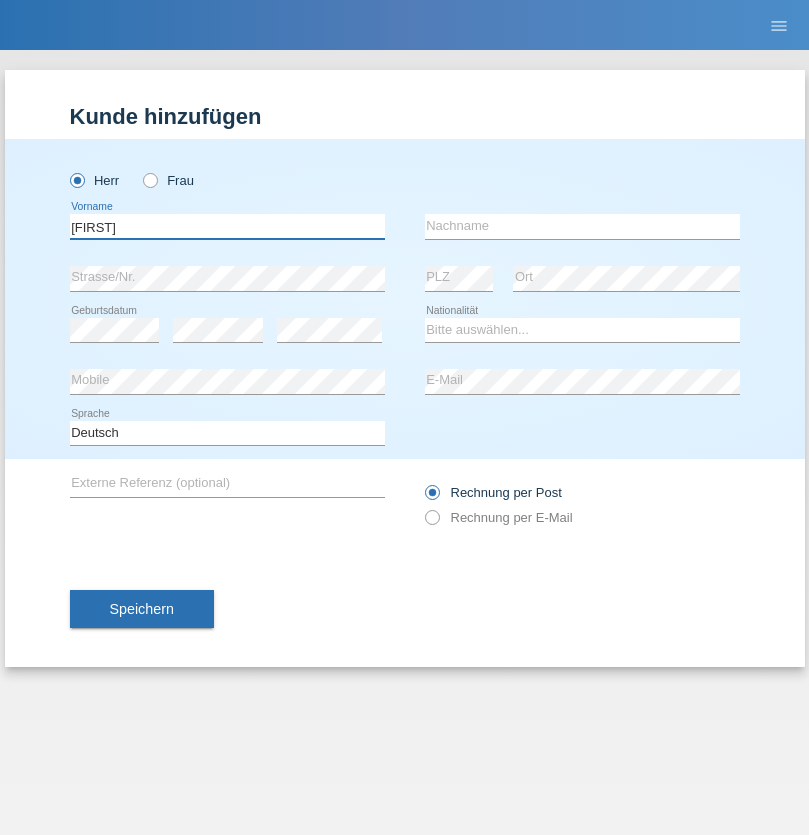 type on "Dominik" 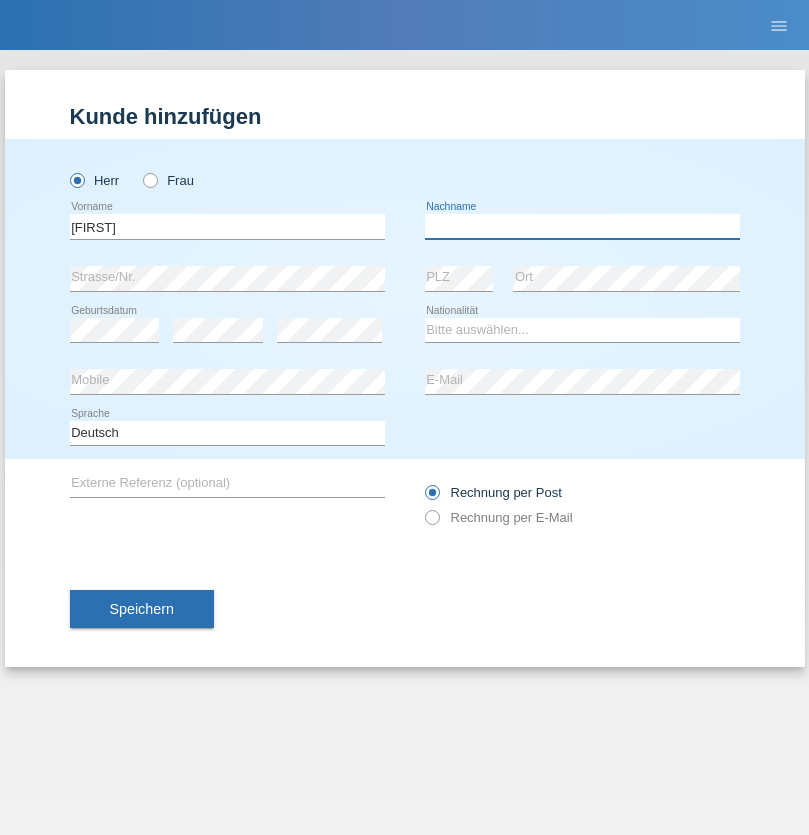 click at bounding box center (582, 226) 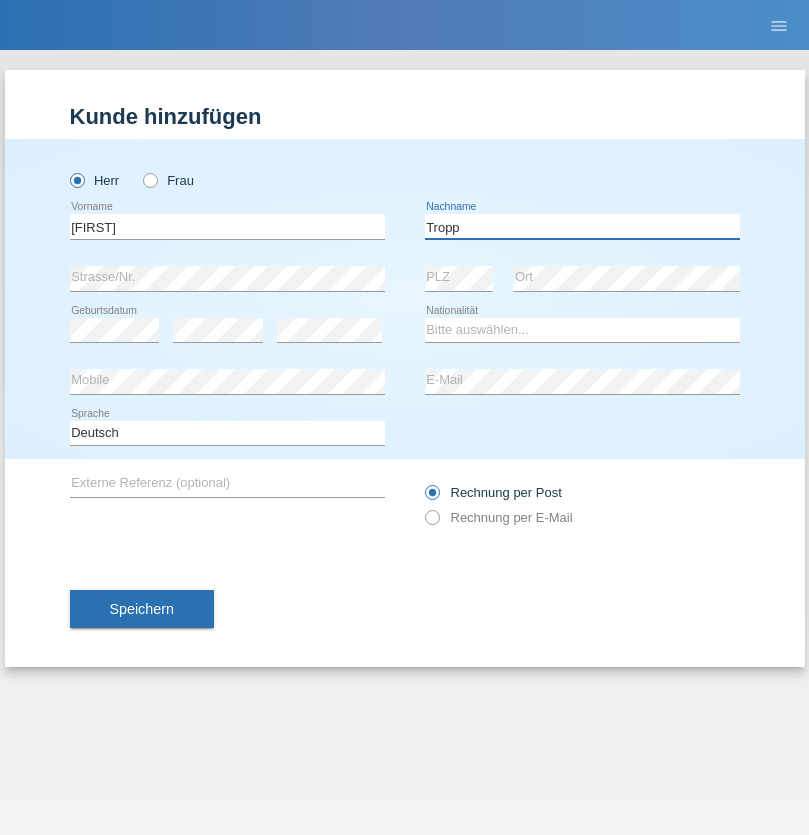 type on "Tropp" 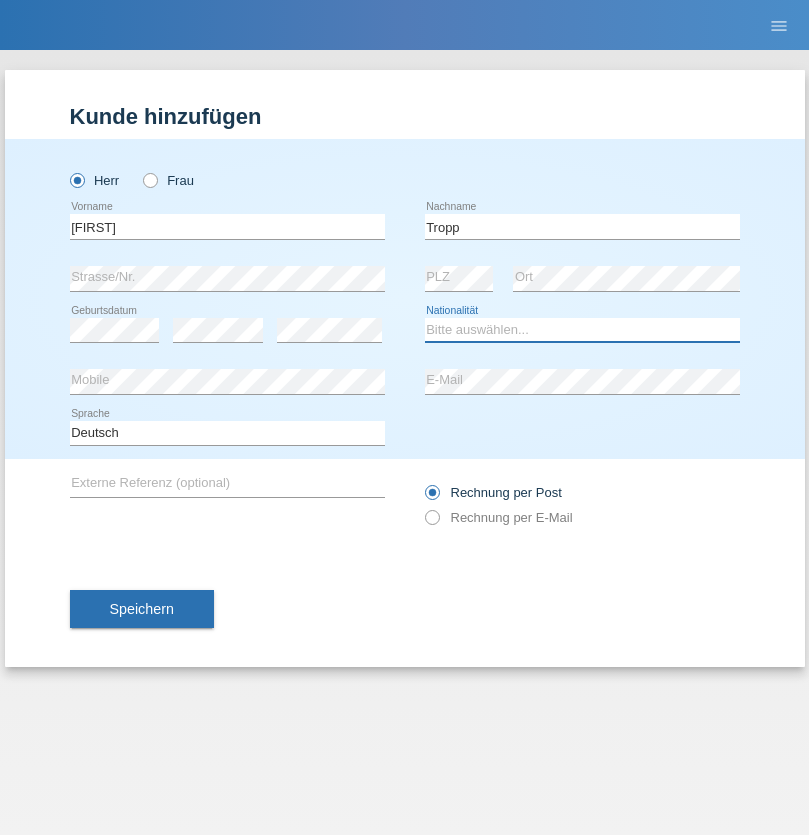 select on "SK" 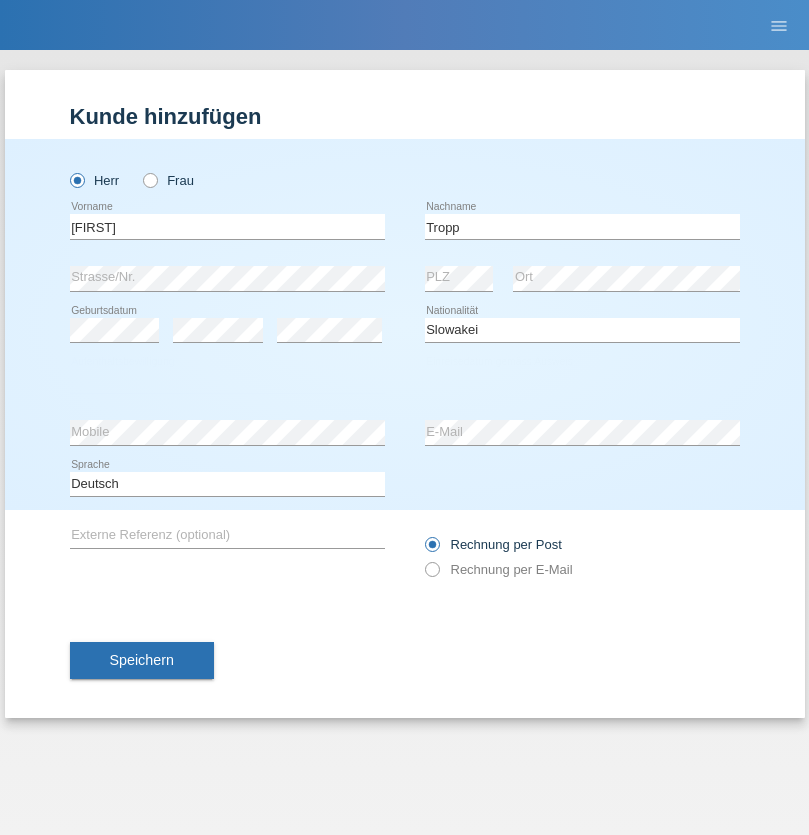 select on "C" 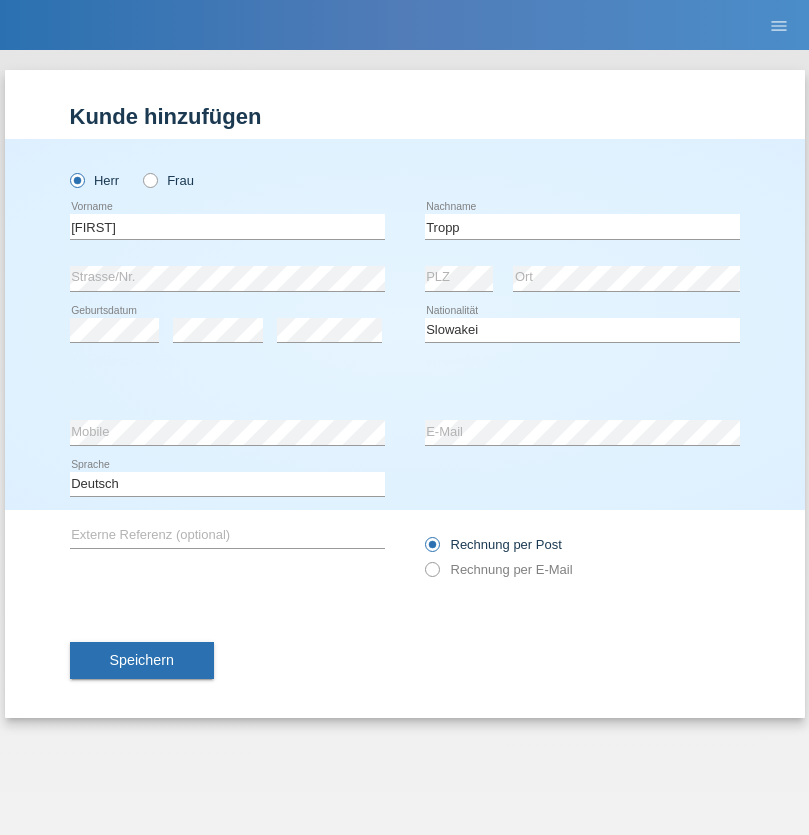 select on "08" 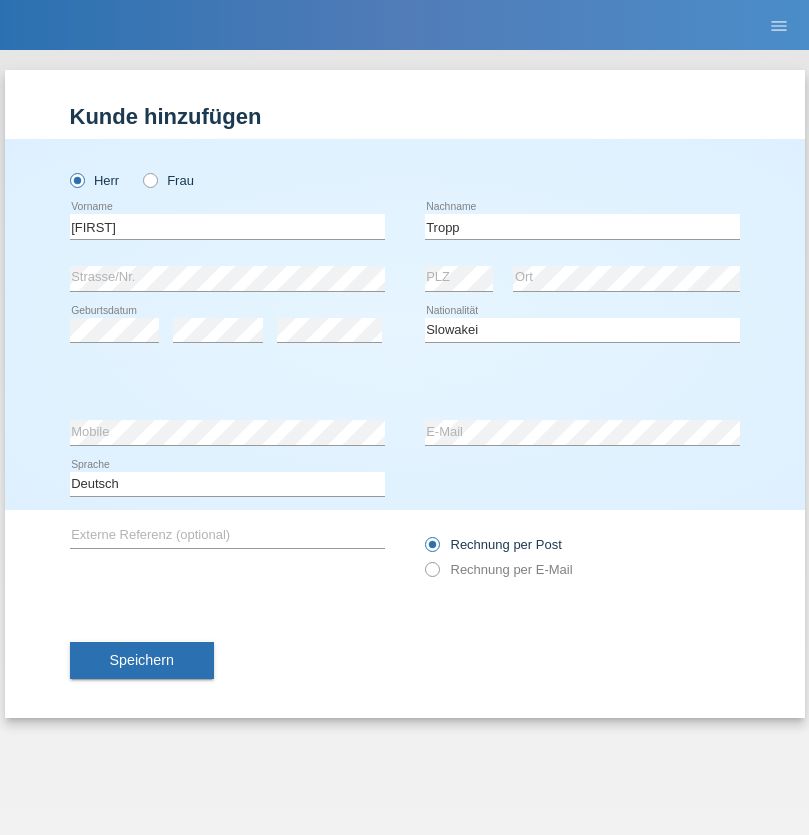 select on "08" 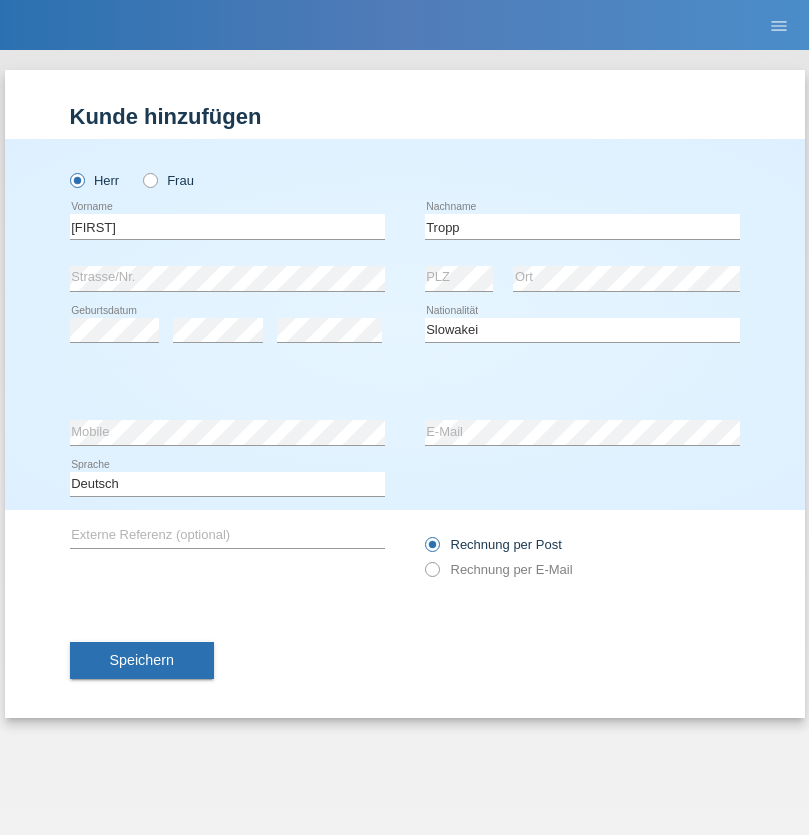 select on "2021" 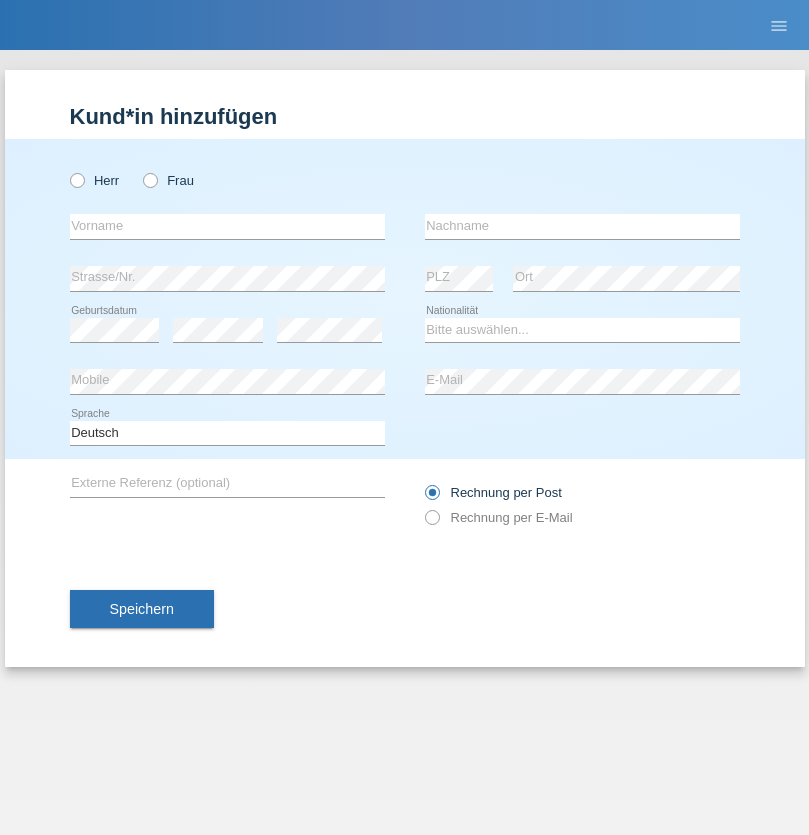 scroll, scrollTop: 0, scrollLeft: 0, axis: both 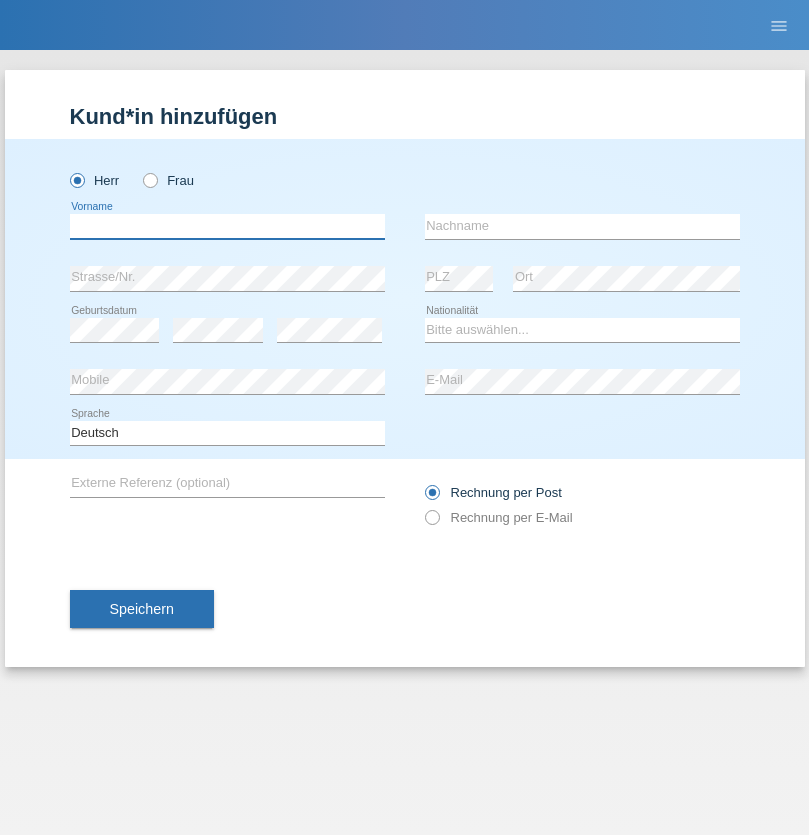 click at bounding box center [227, 226] 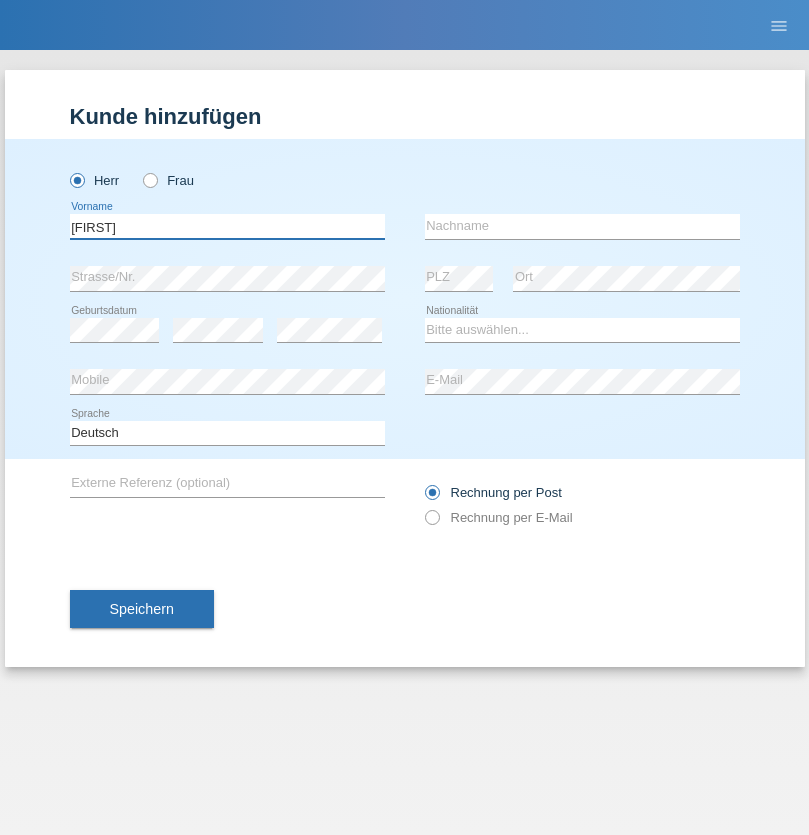 type on "[FIRST]" 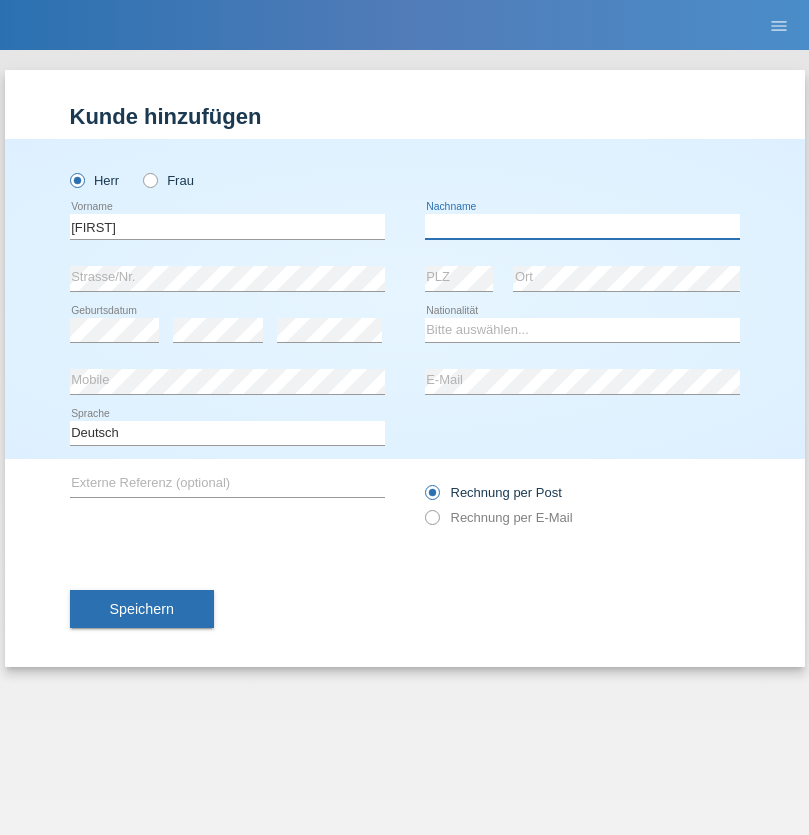 click at bounding box center [582, 226] 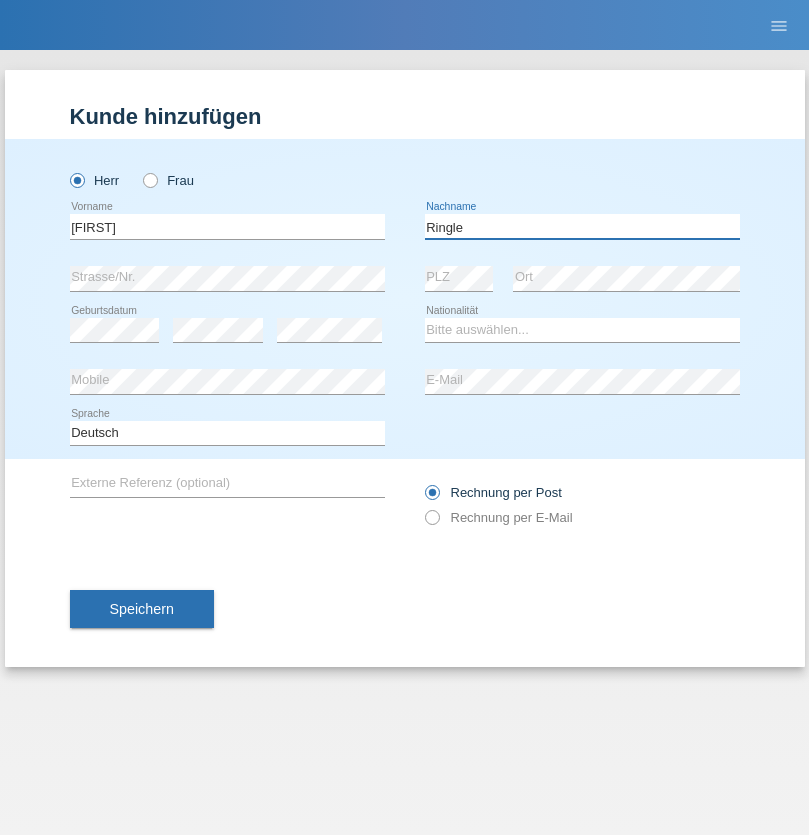 type on "Ringle" 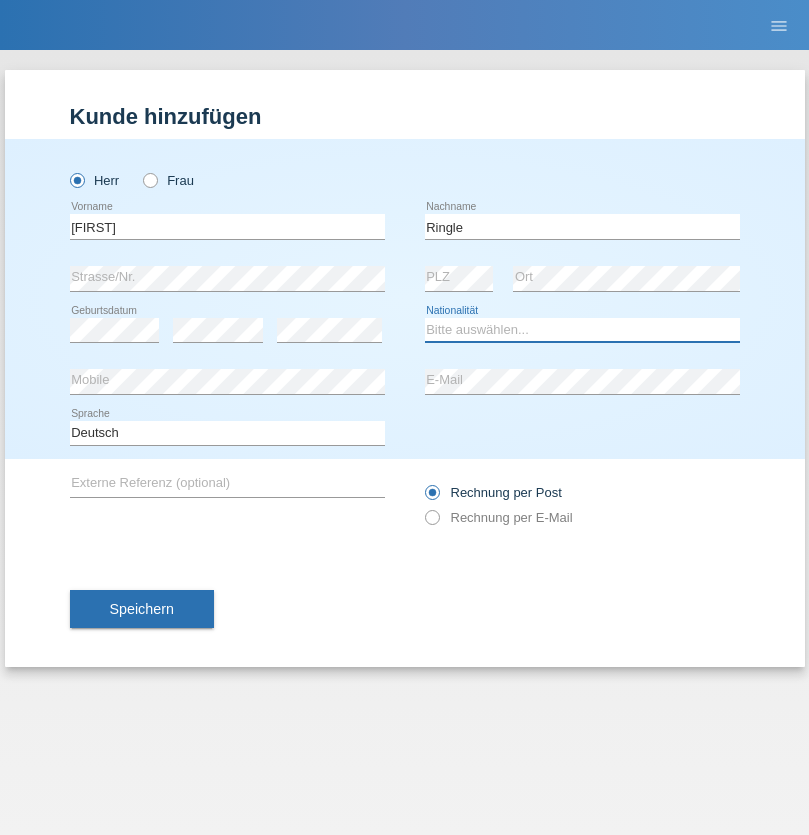 select on "DE" 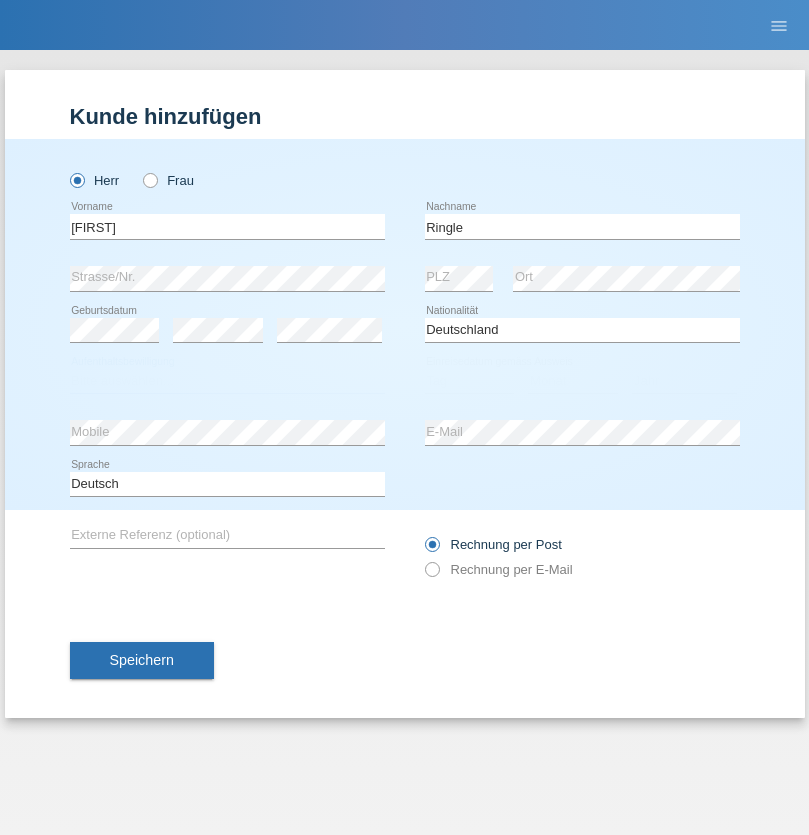 select on "C" 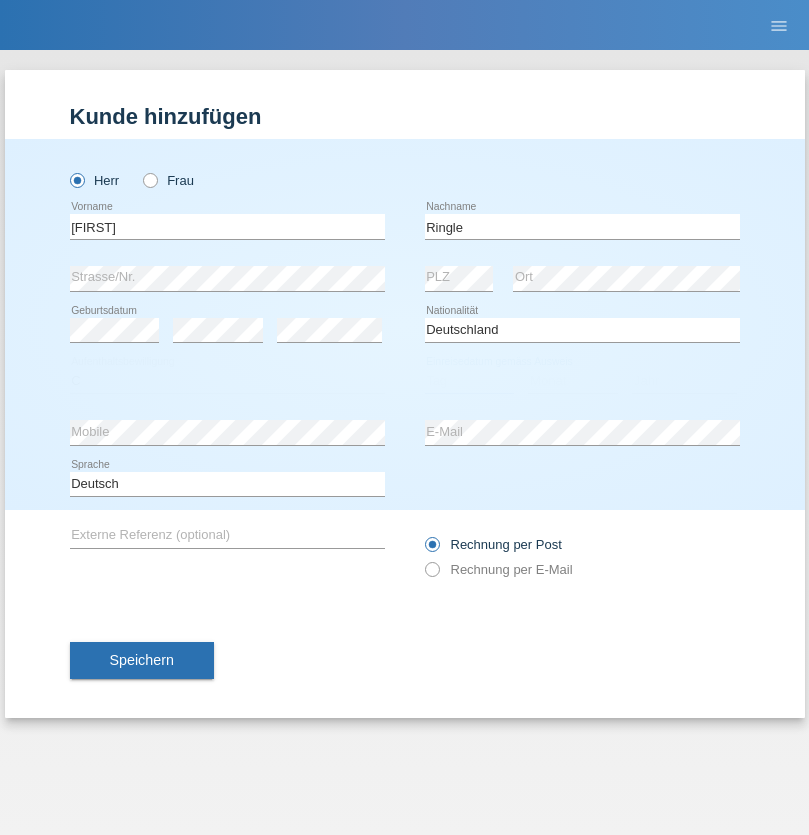 select on "06" 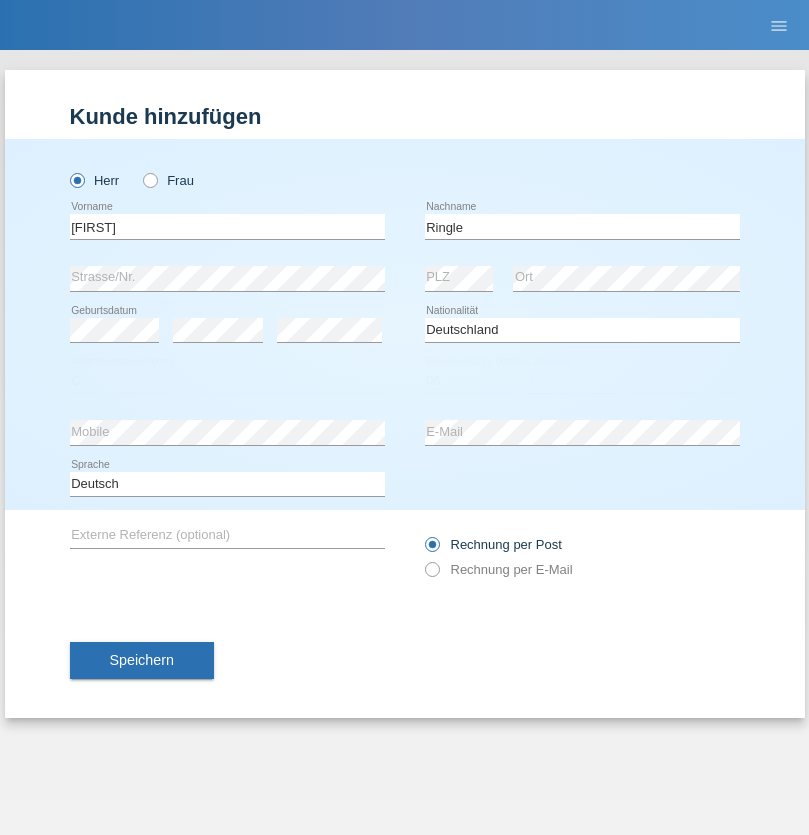 select on "01" 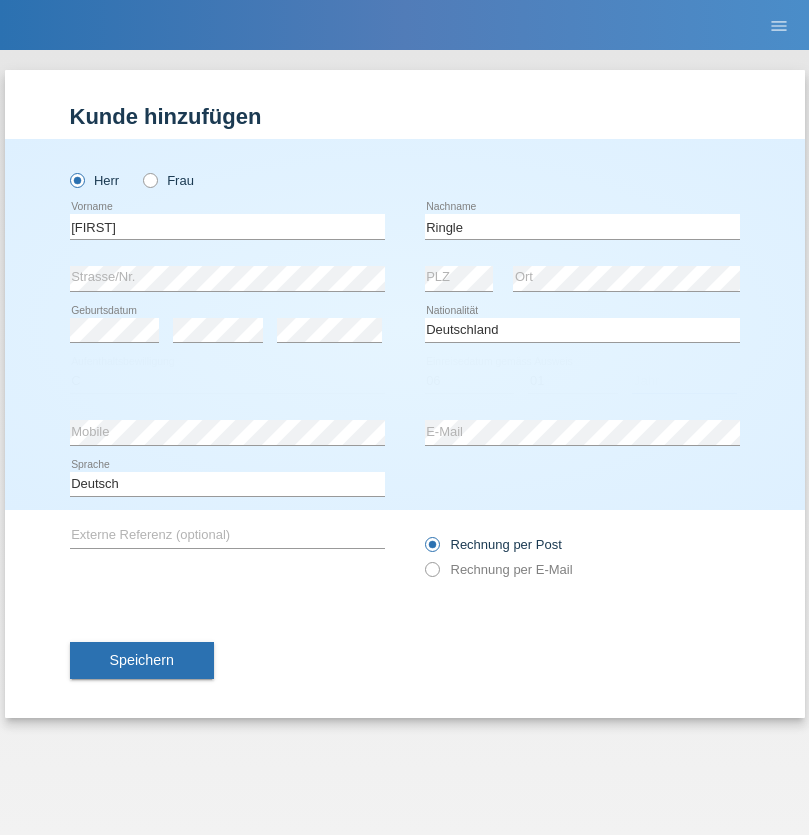 select on "2021" 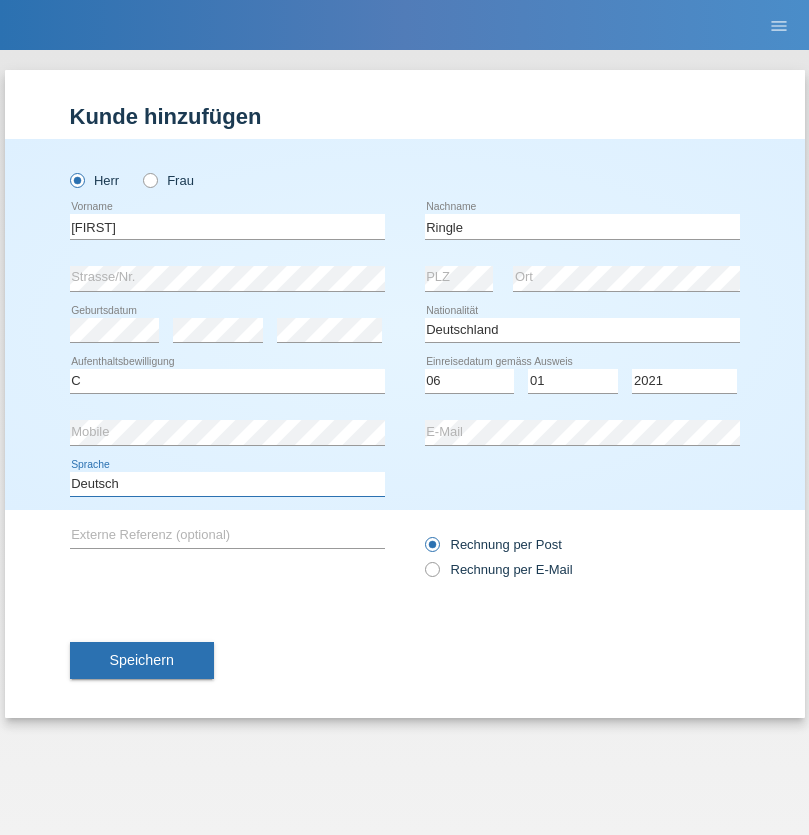 select on "en" 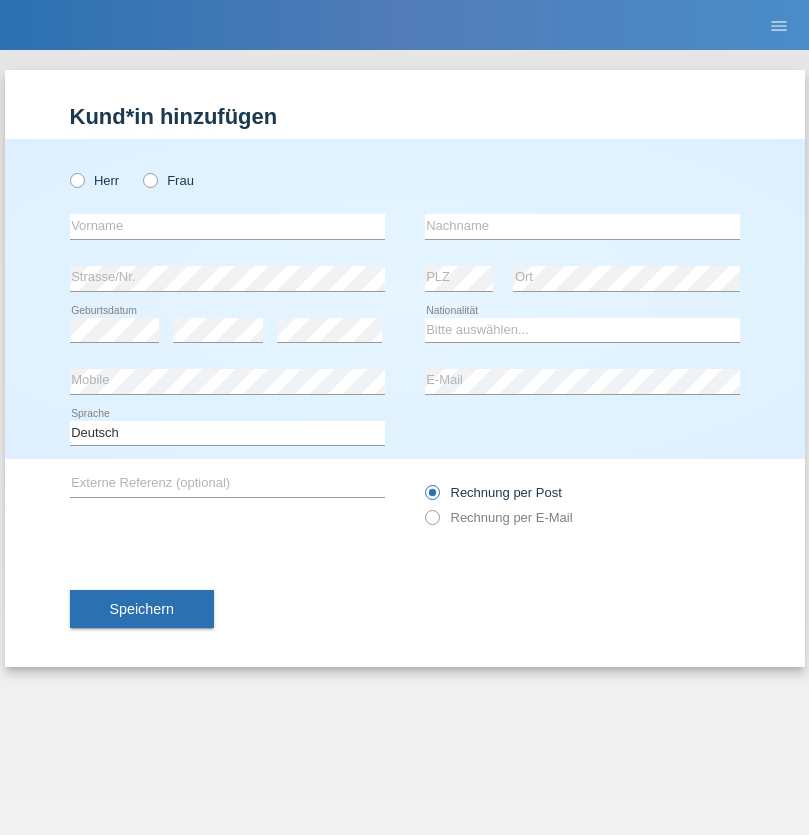 scroll, scrollTop: 0, scrollLeft: 0, axis: both 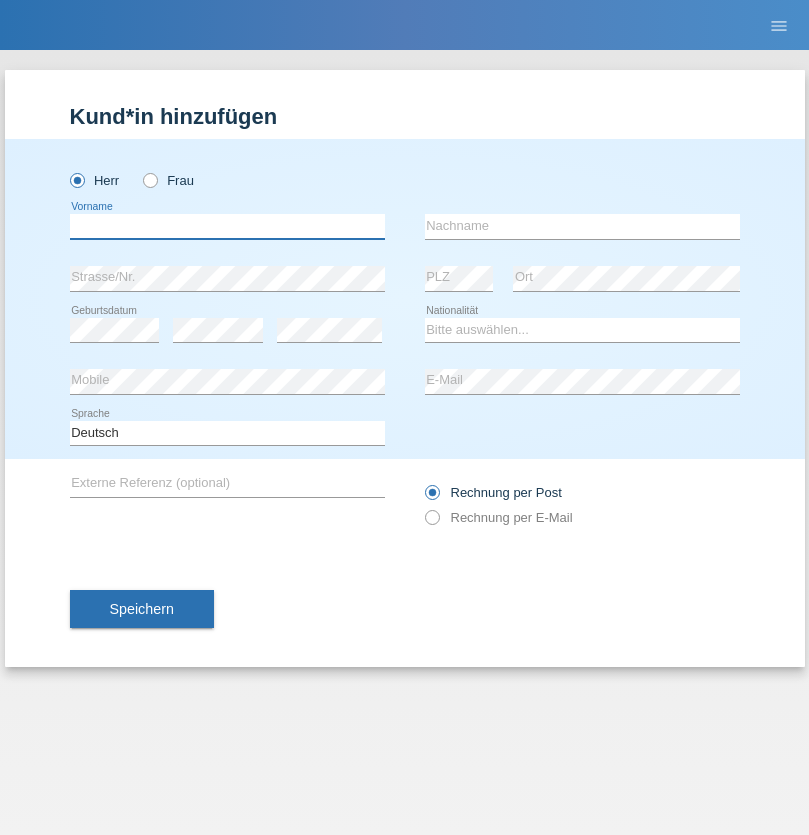 click at bounding box center (227, 226) 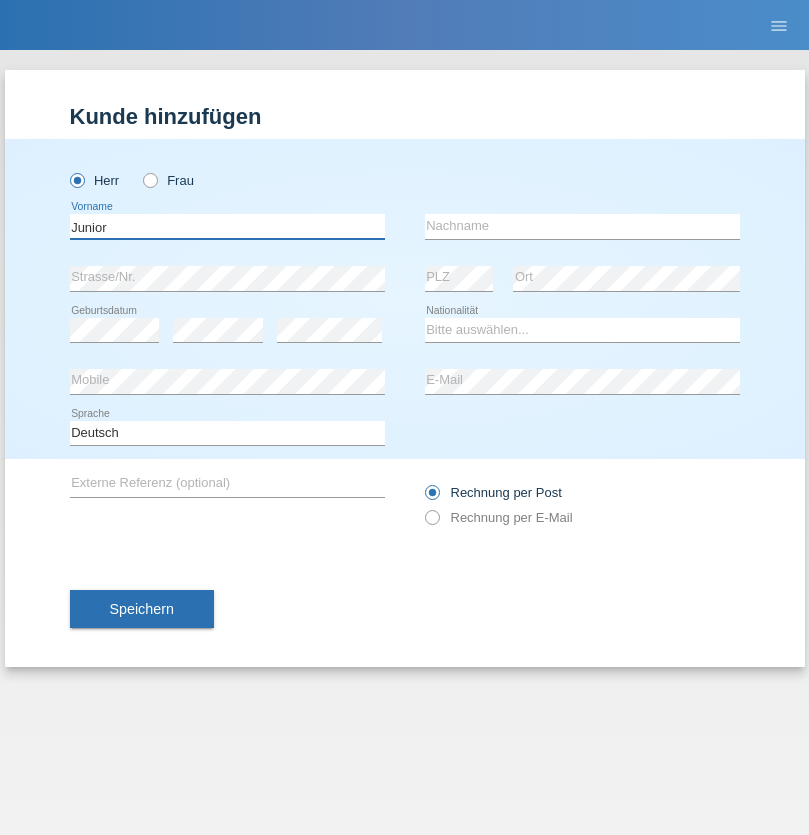 type on "Junior" 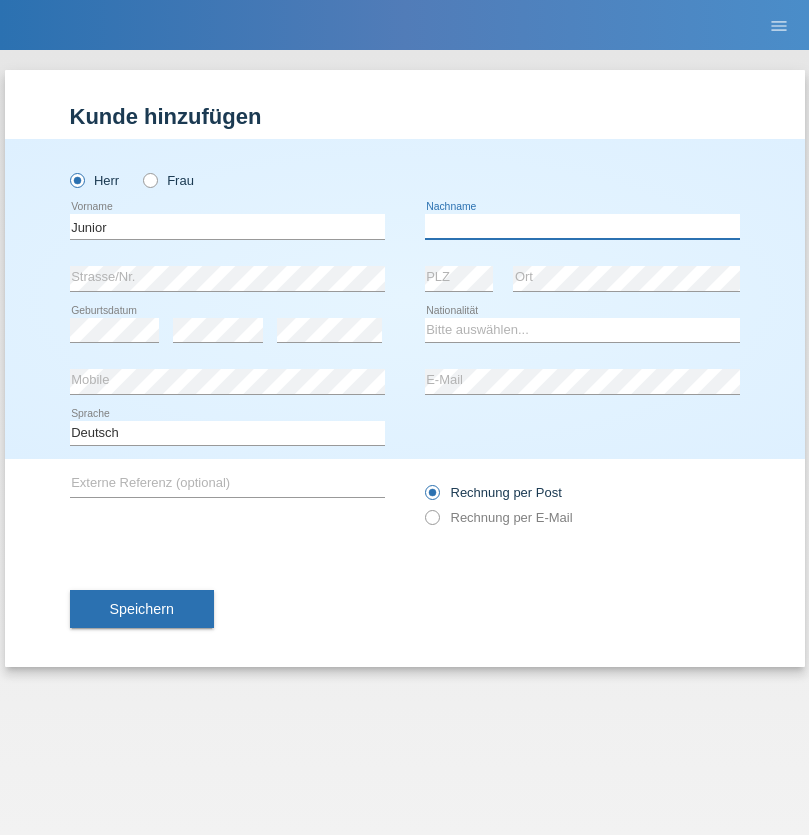 click at bounding box center (582, 226) 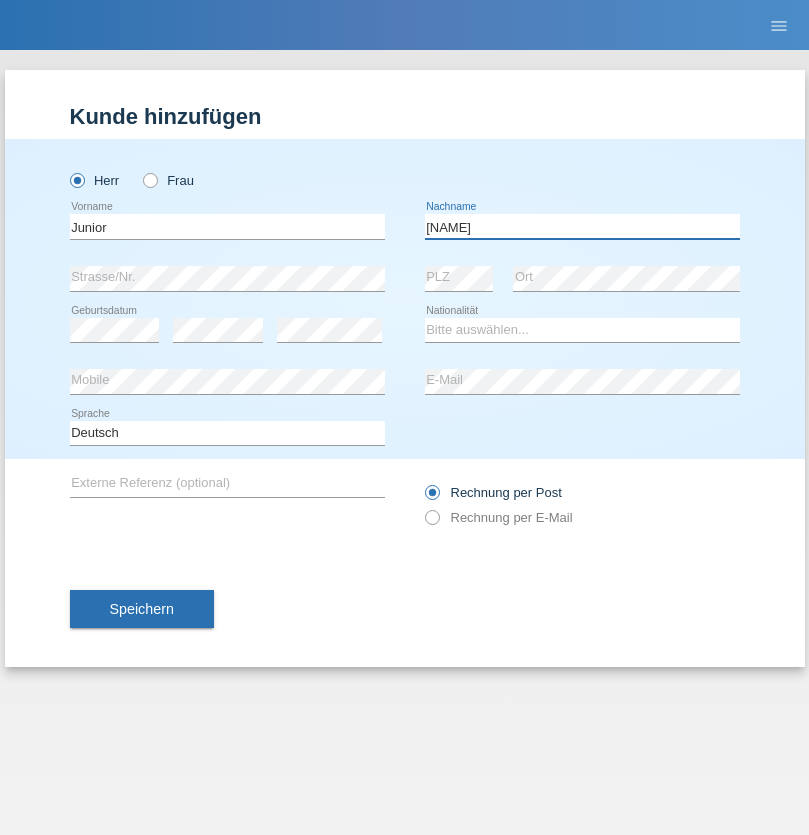 type on "Mauricio" 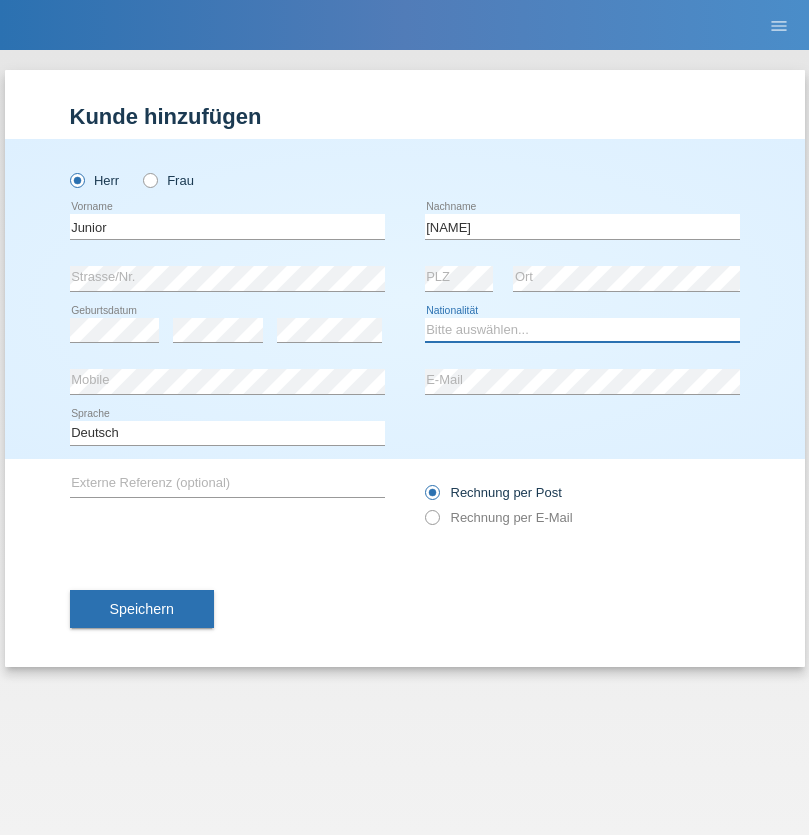 select on "CH" 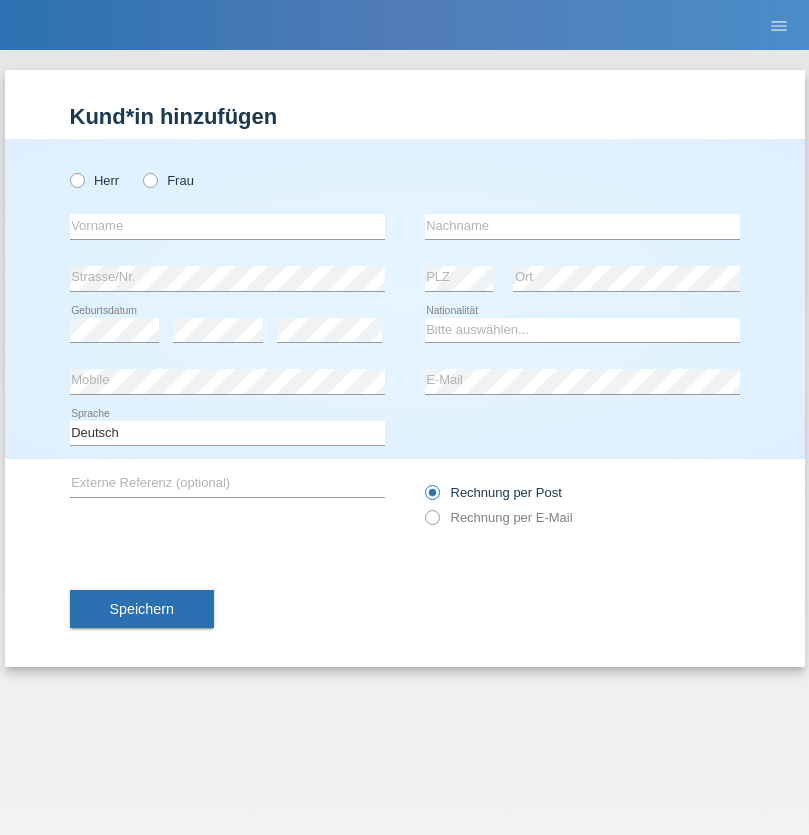 scroll, scrollTop: 0, scrollLeft: 0, axis: both 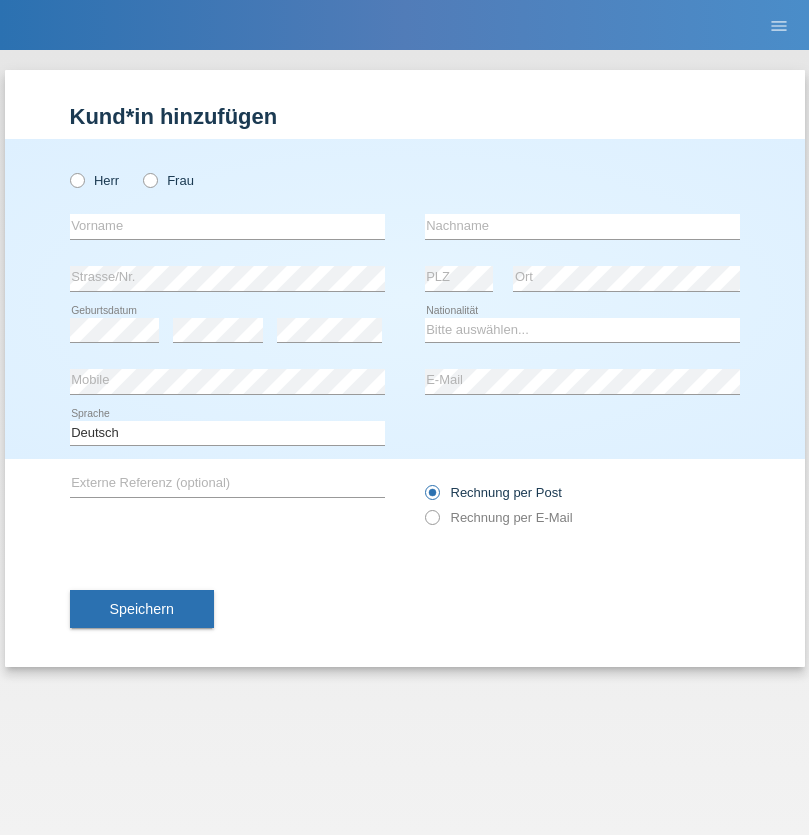 radio on "true" 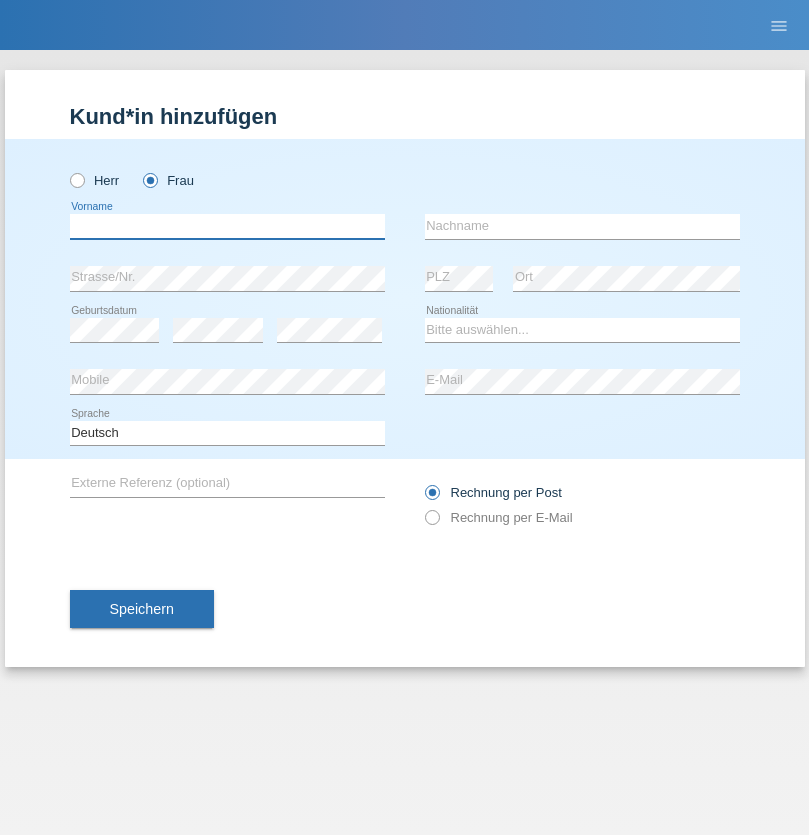 click at bounding box center [227, 226] 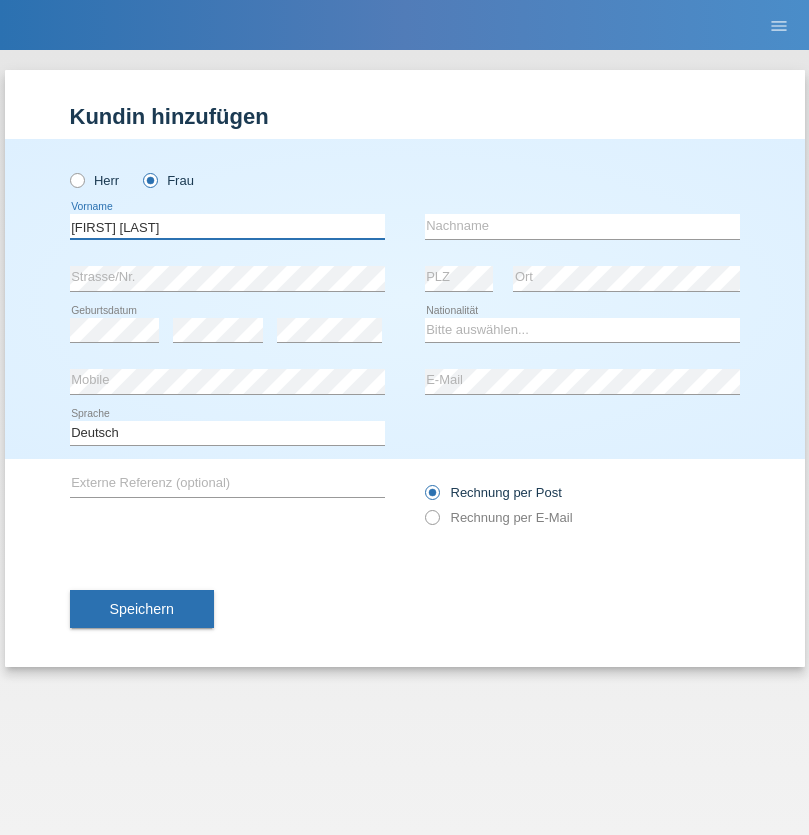 type on "Maria Fernanda" 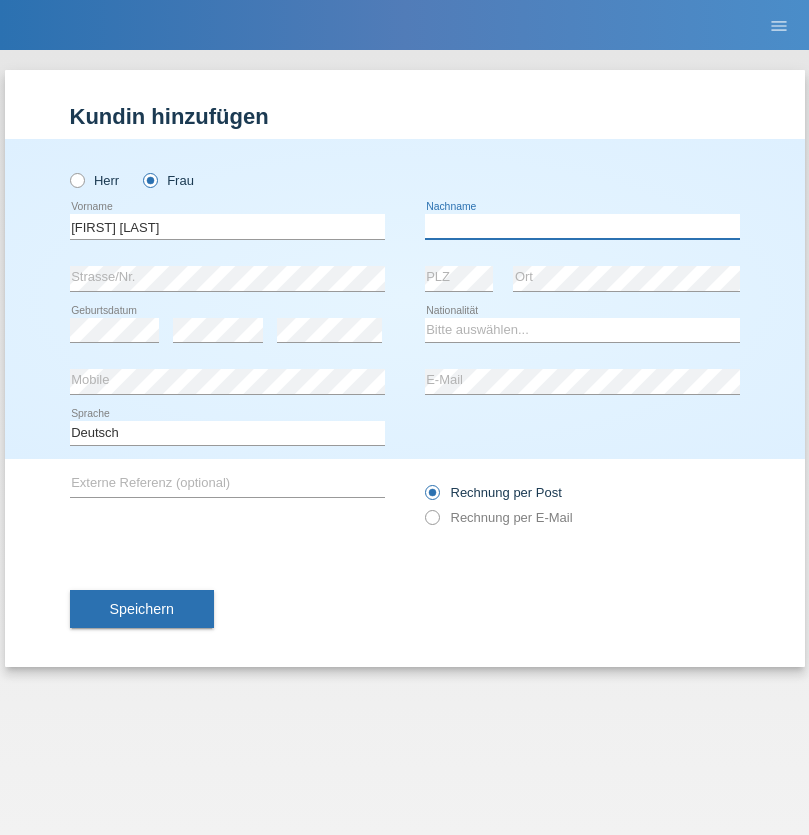 click at bounding box center [582, 226] 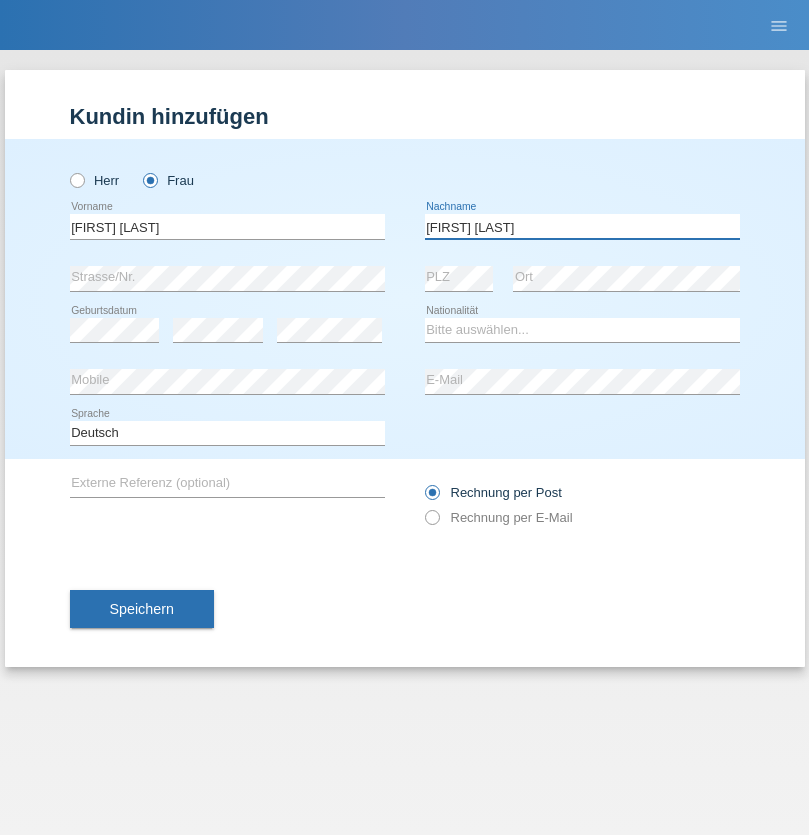 type on "Knusel Campillo" 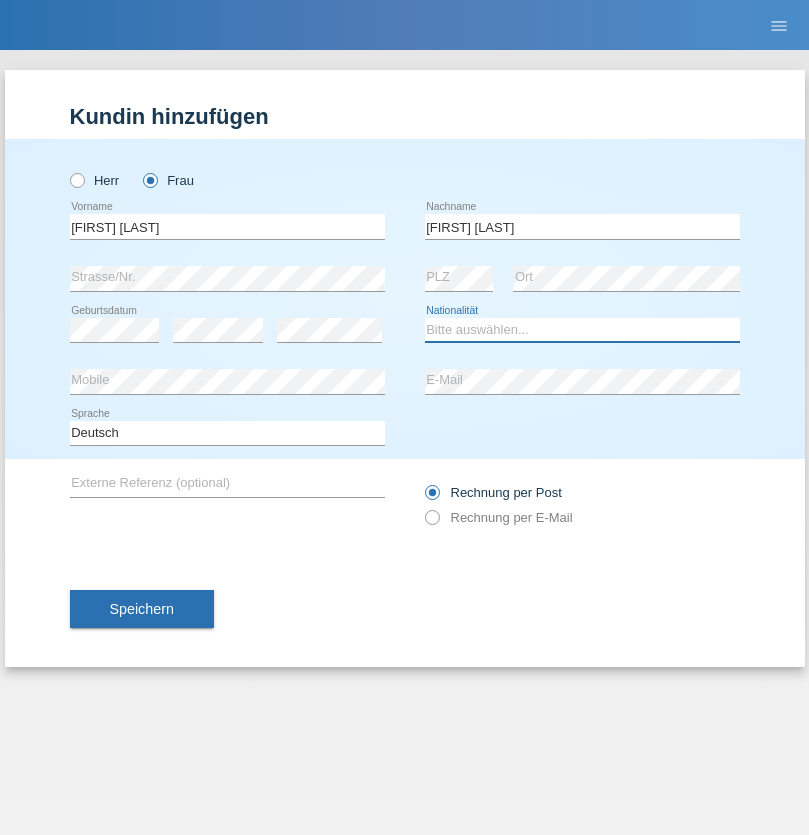 select on "CH" 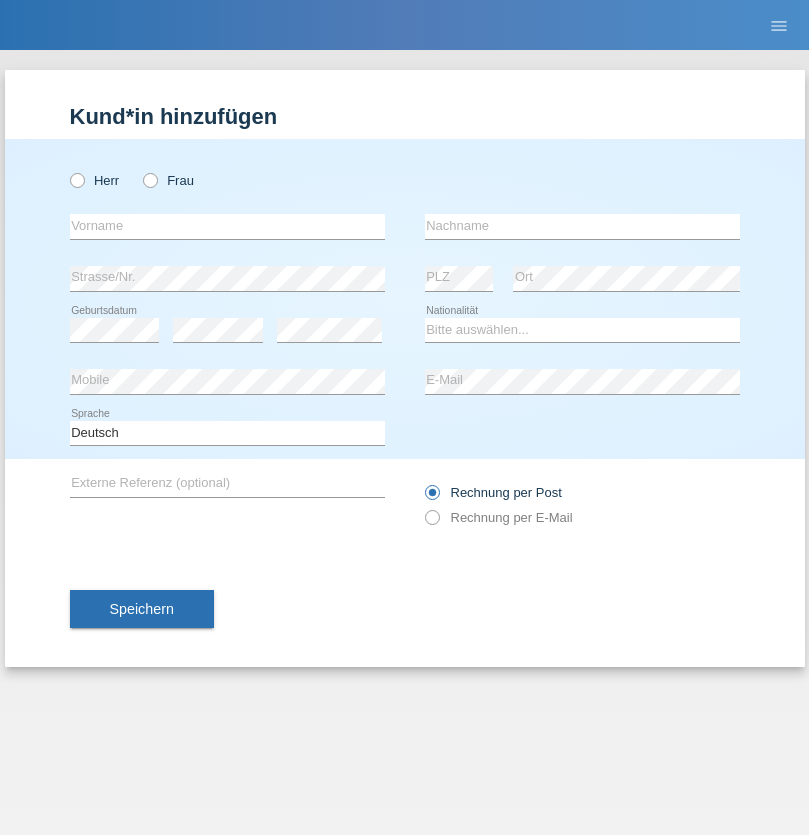 scroll, scrollTop: 0, scrollLeft: 0, axis: both 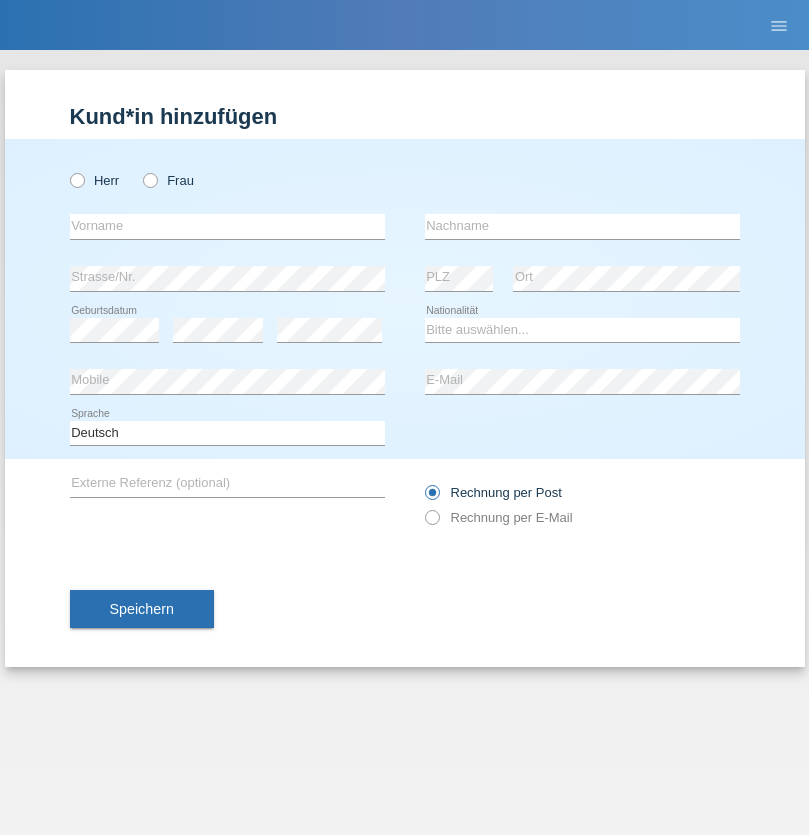 radio on "true" 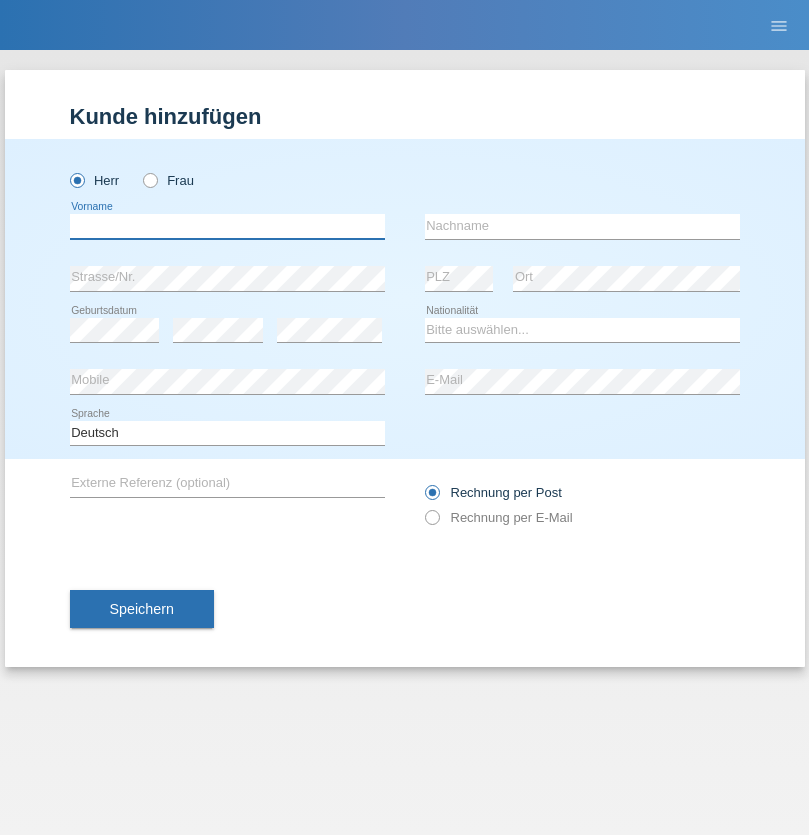 click at bounding box center (227, 226) 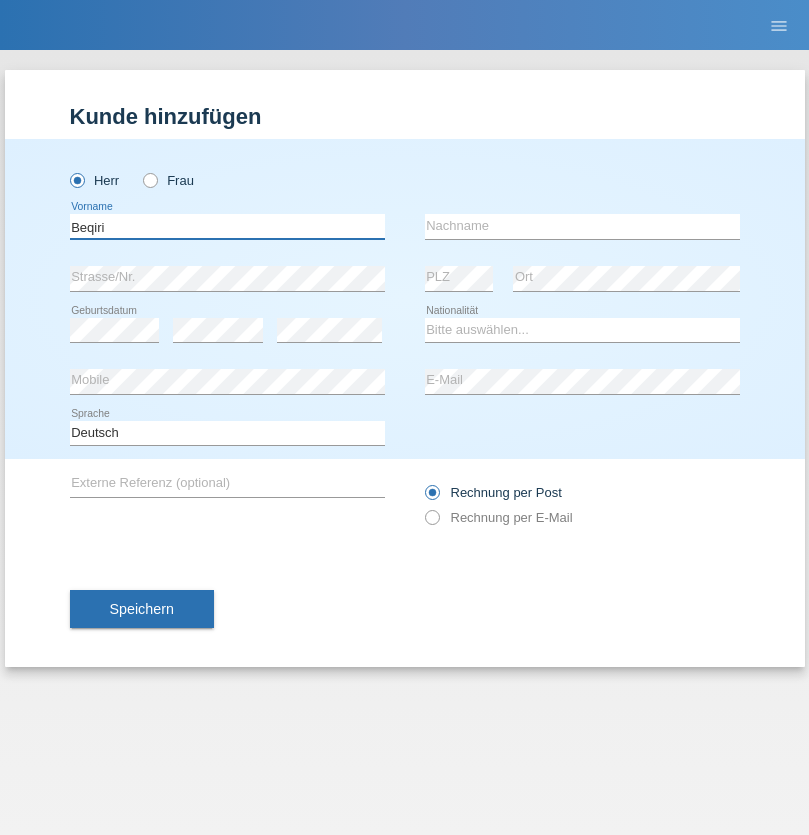 type on "Beqiri" 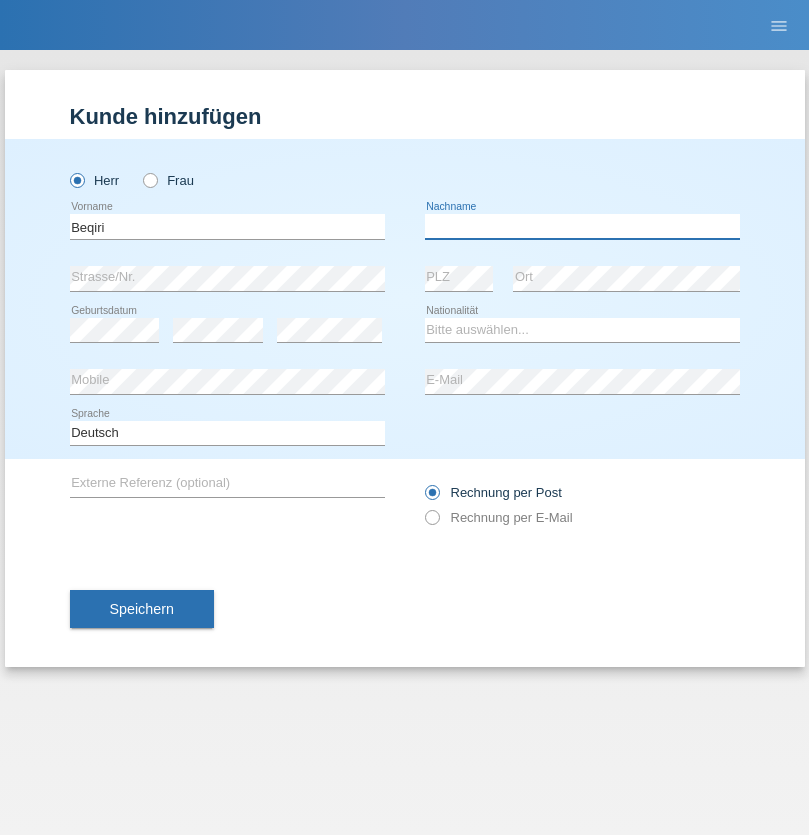 click at bounding box center [582, 226] 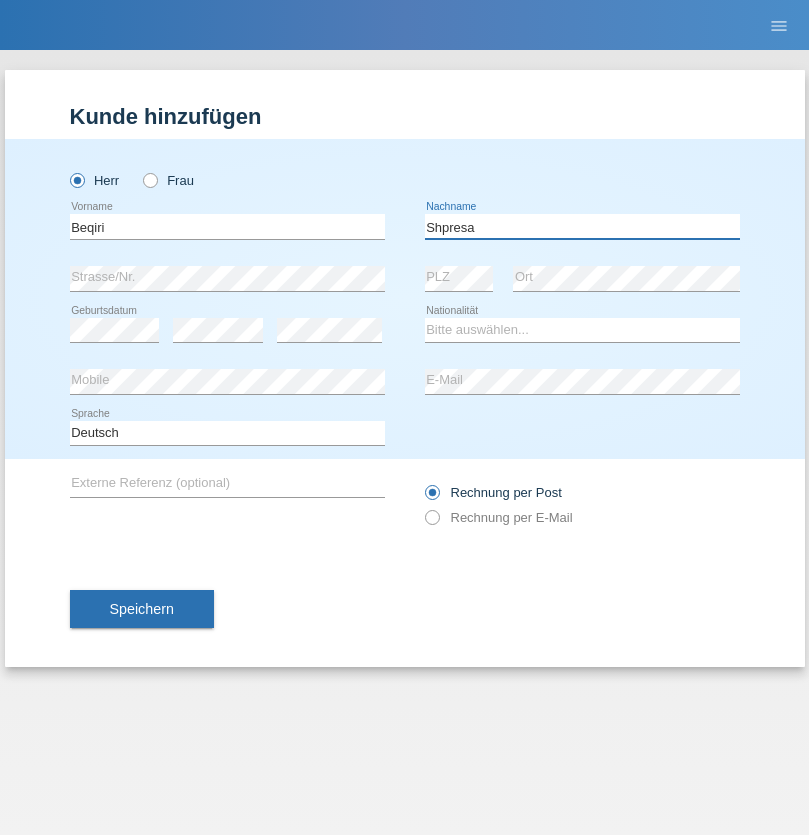 type on "Shpresa" 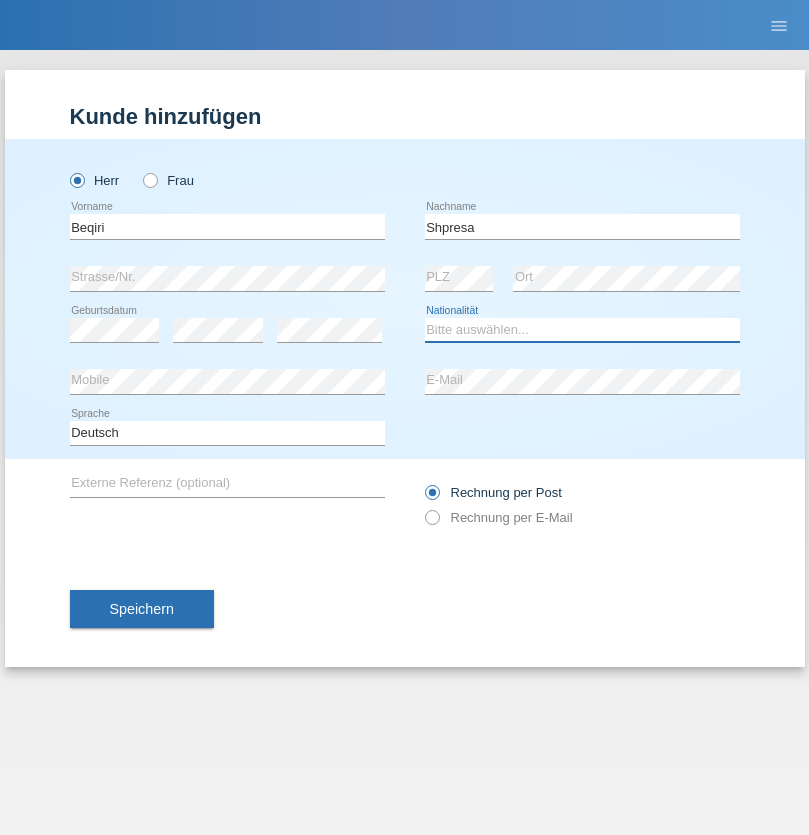 select on "XK" 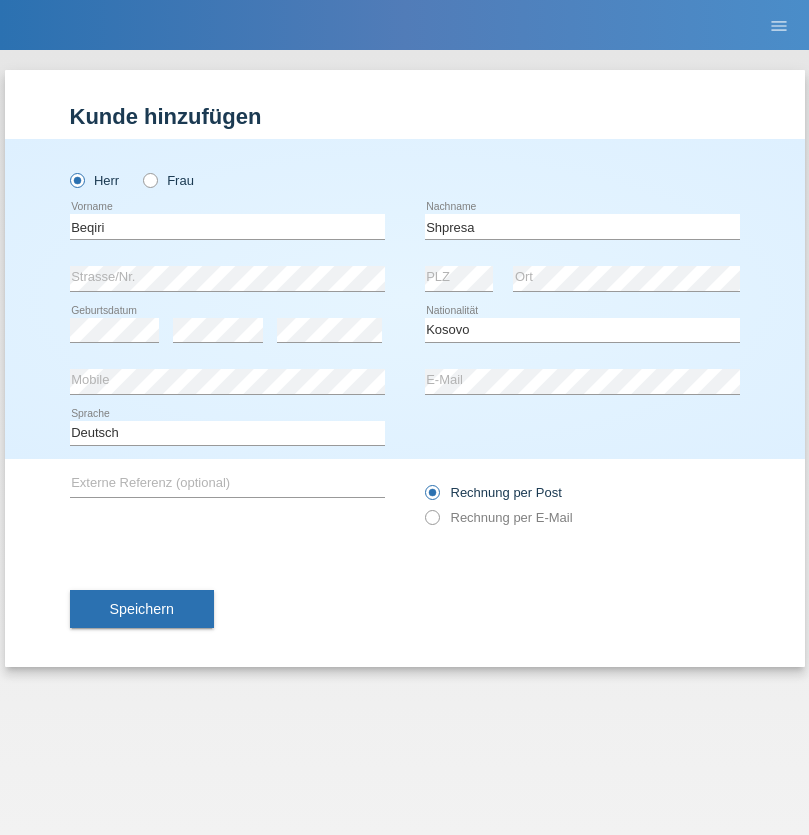 select on "C" 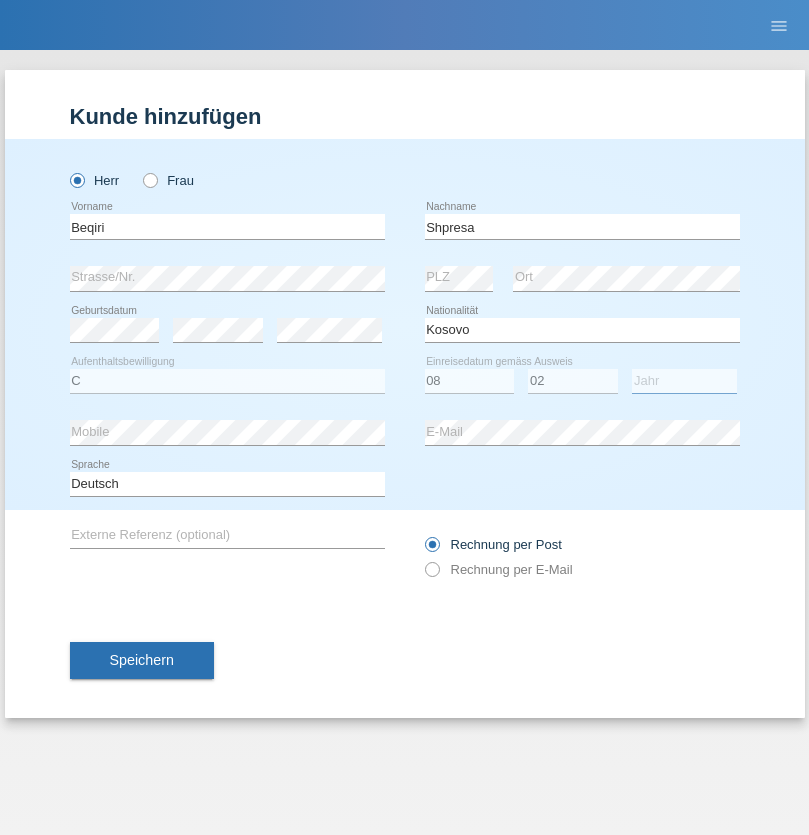 select on "1979" 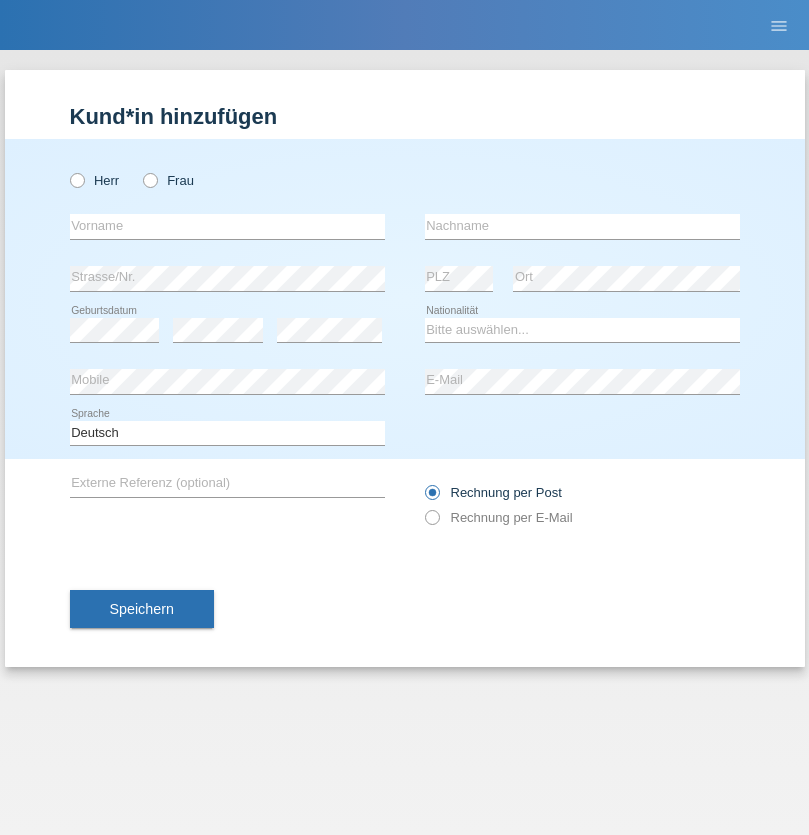 scroll, scrollTop: 0, scrollLeft: 0, axis: both 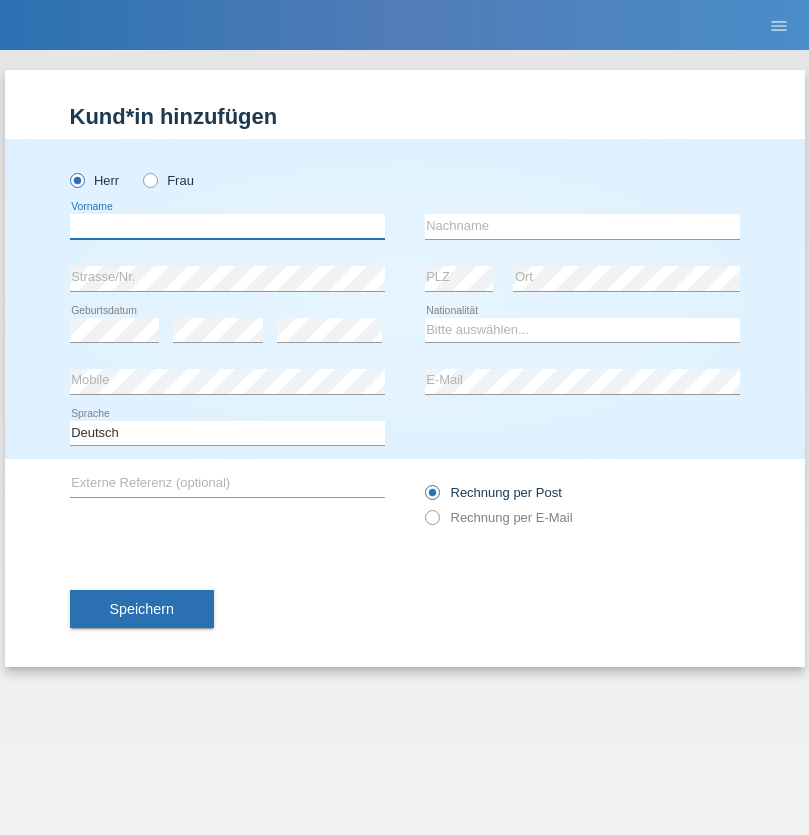 click at bounding box center [227, 226] 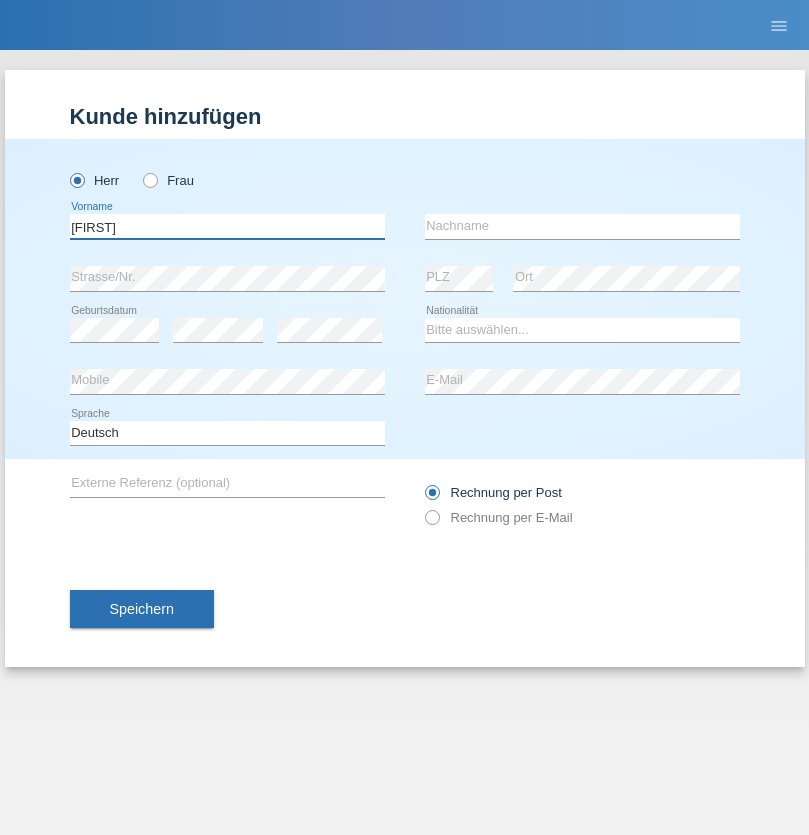 type on "[FIRST]" 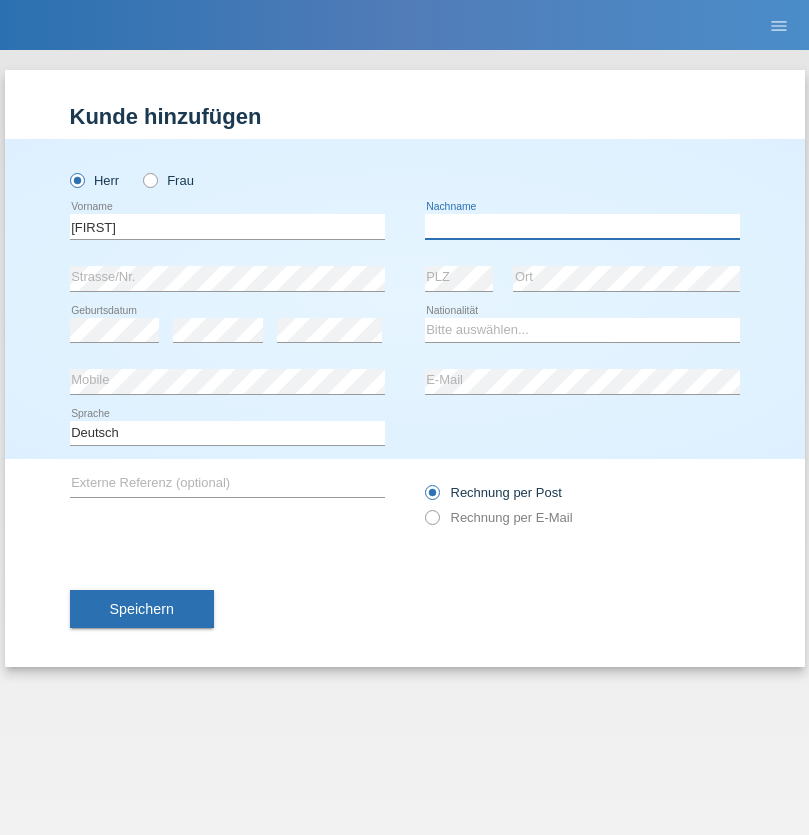 click at bounding box center [582, 226] 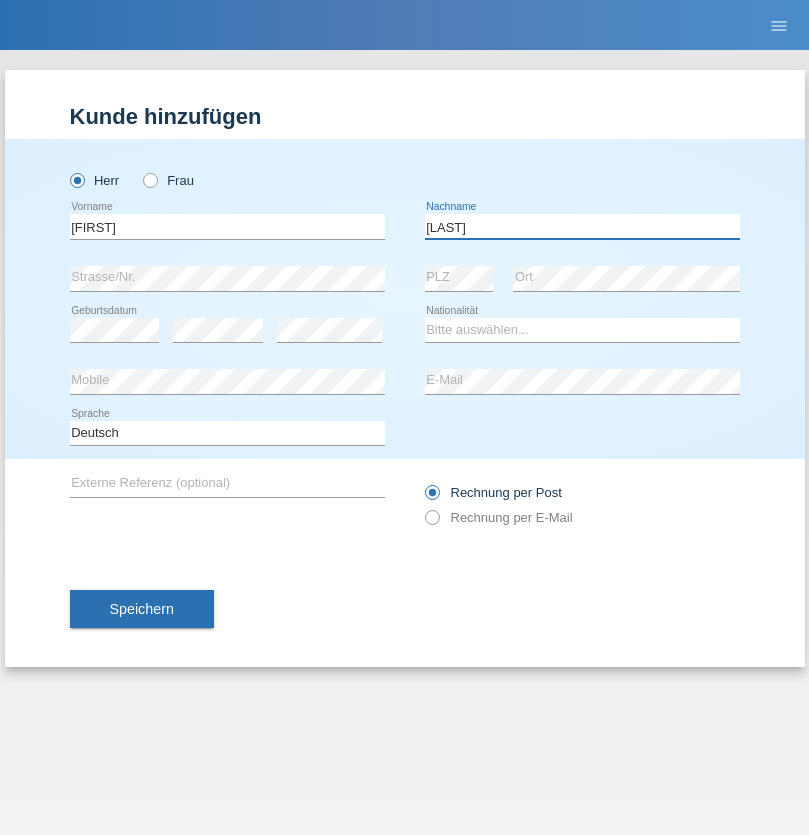 type on "[LAST]" 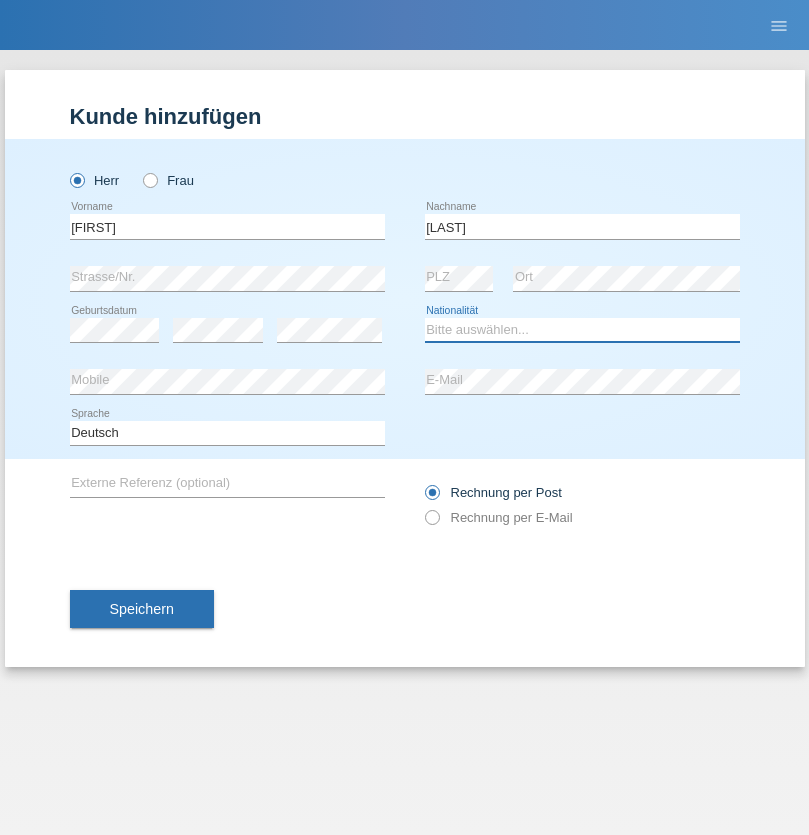 select on "CH" 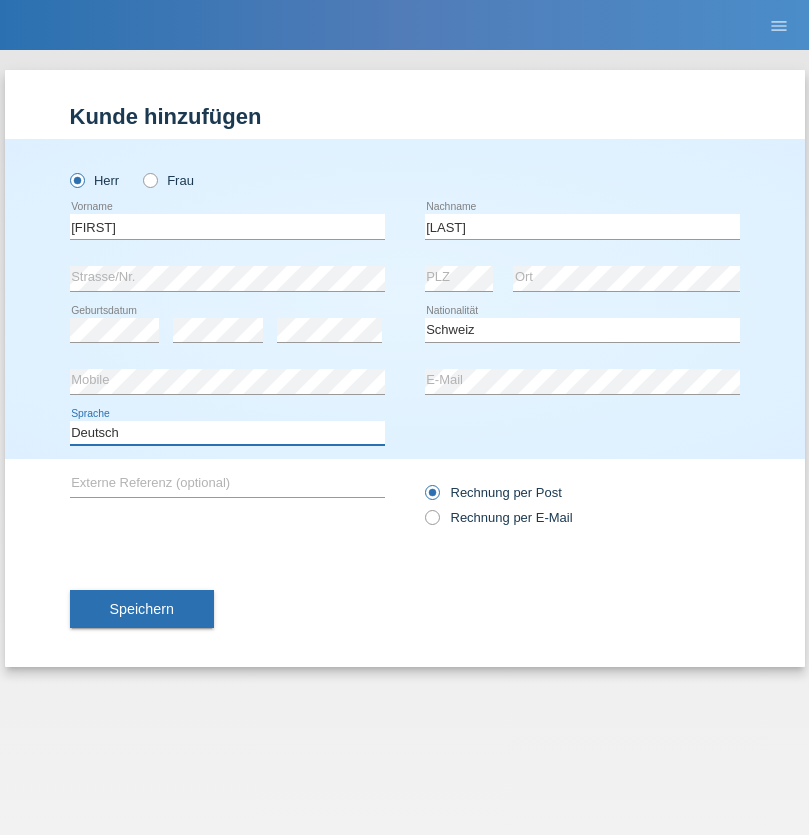 select on "en" 